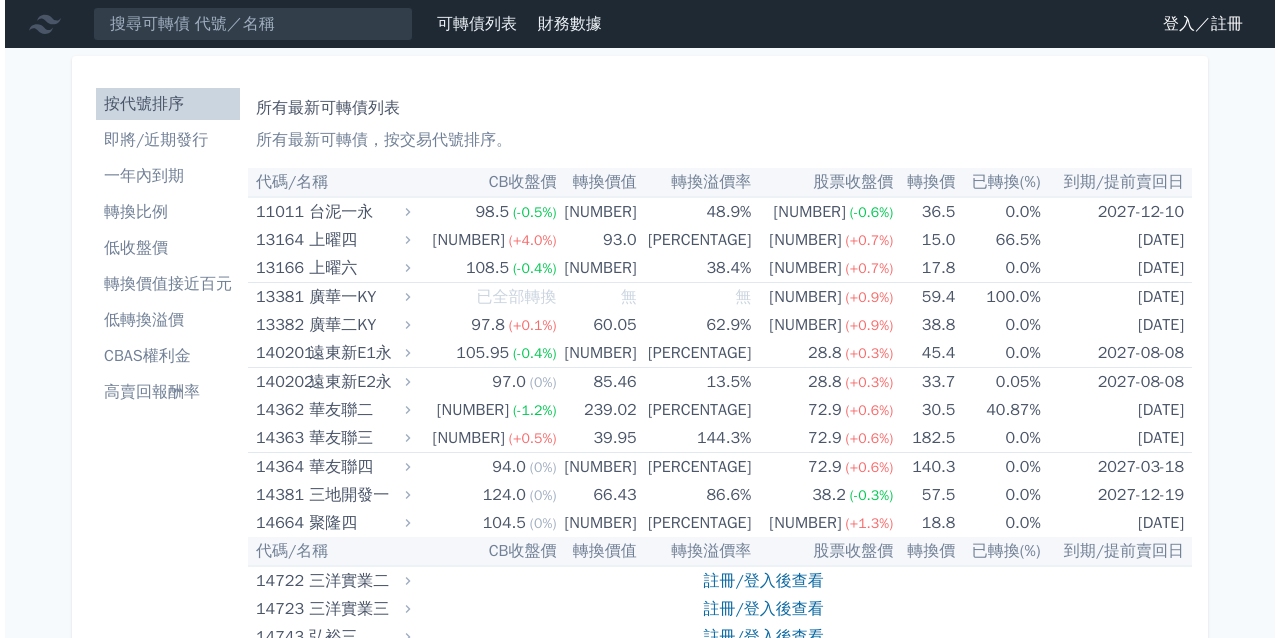 scroll, scrollTop: 0, scrollLeft: 0, axis: both 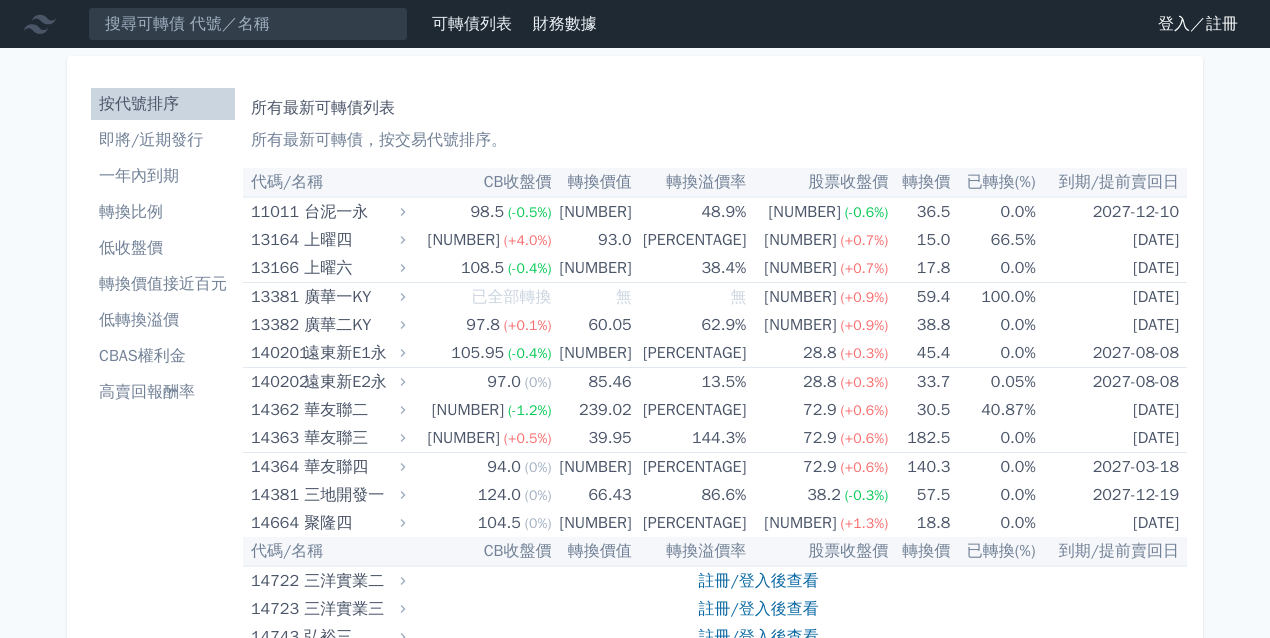 click on "財務數據" at bounding box center [565, 24] 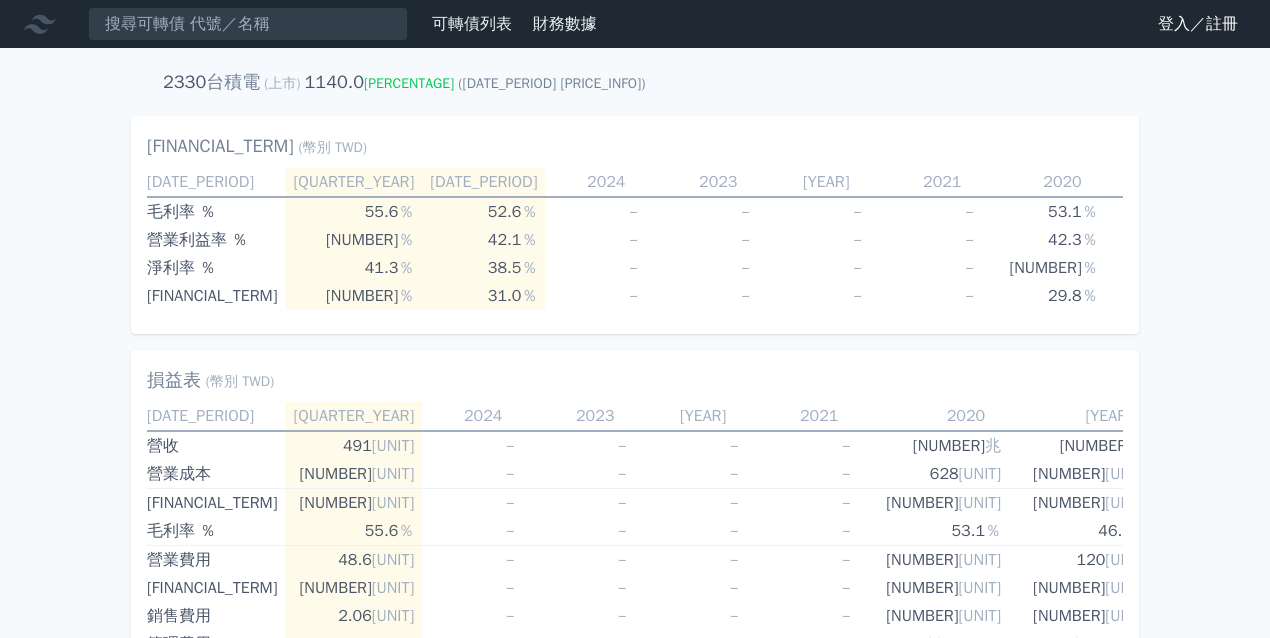 click on "可轉債列表" at bounding box center (472, 24) 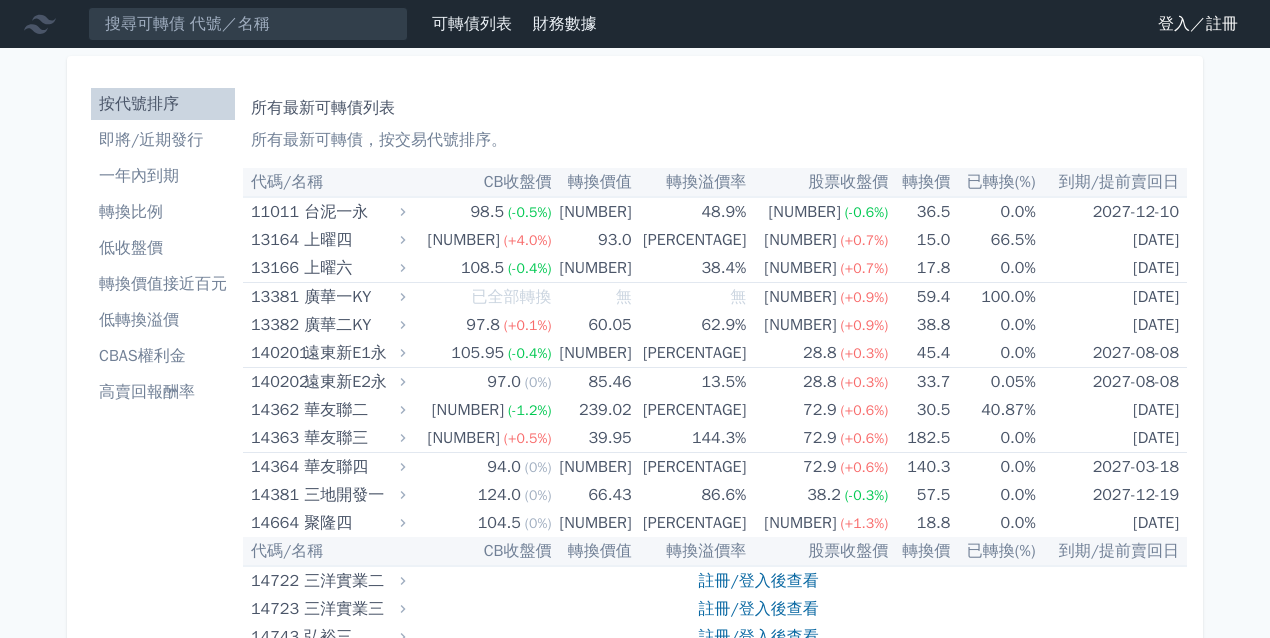 click on "即將/近期發行" at bounding box center [163, 140] 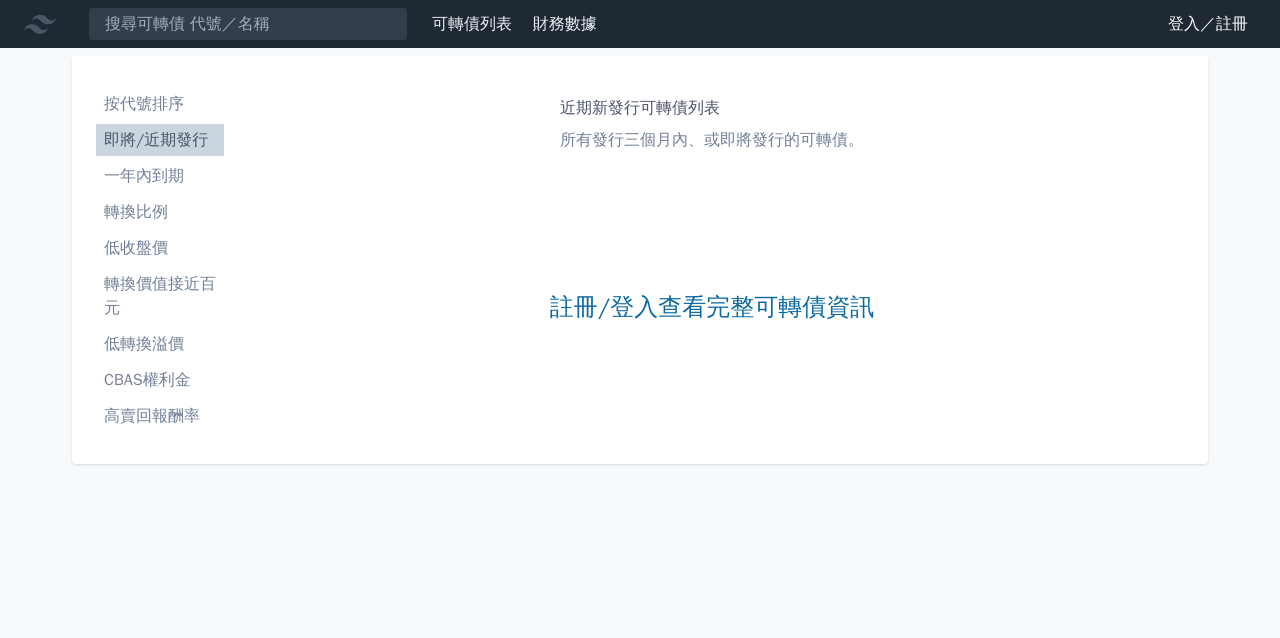 click on "按代號排序" at bounding box center [160, 104] 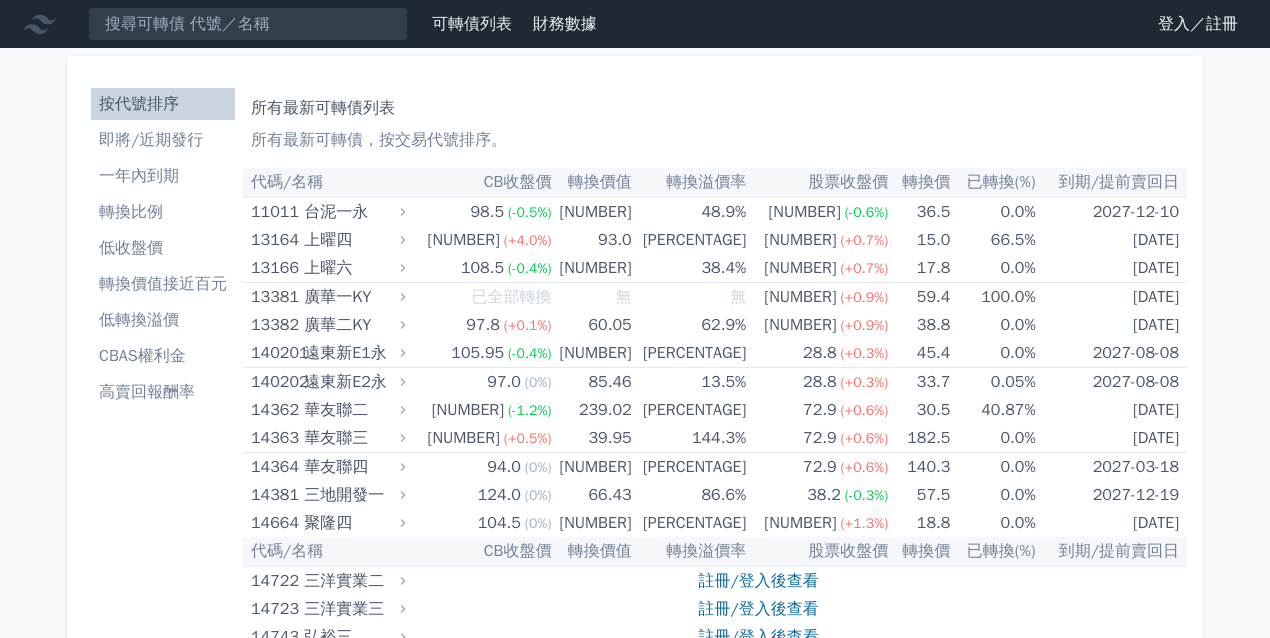 click on "登入／註冊" at bounding box center (1198, 24) 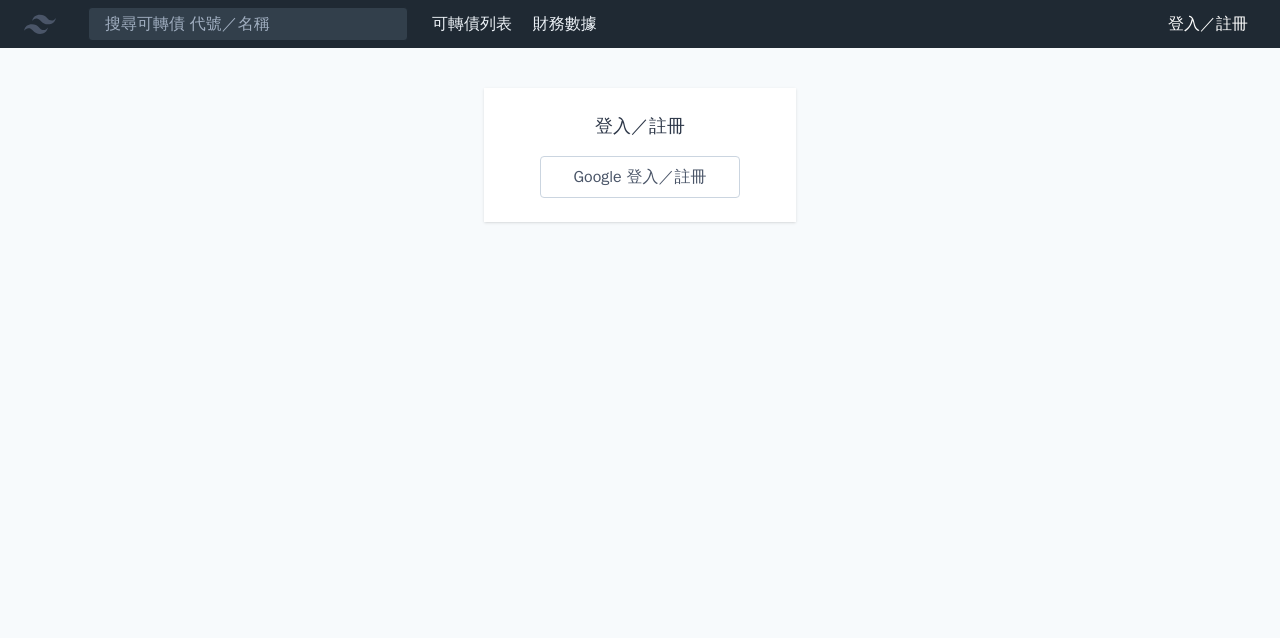 click on "Google 登入／註冊" at bounding box center (639, 177) 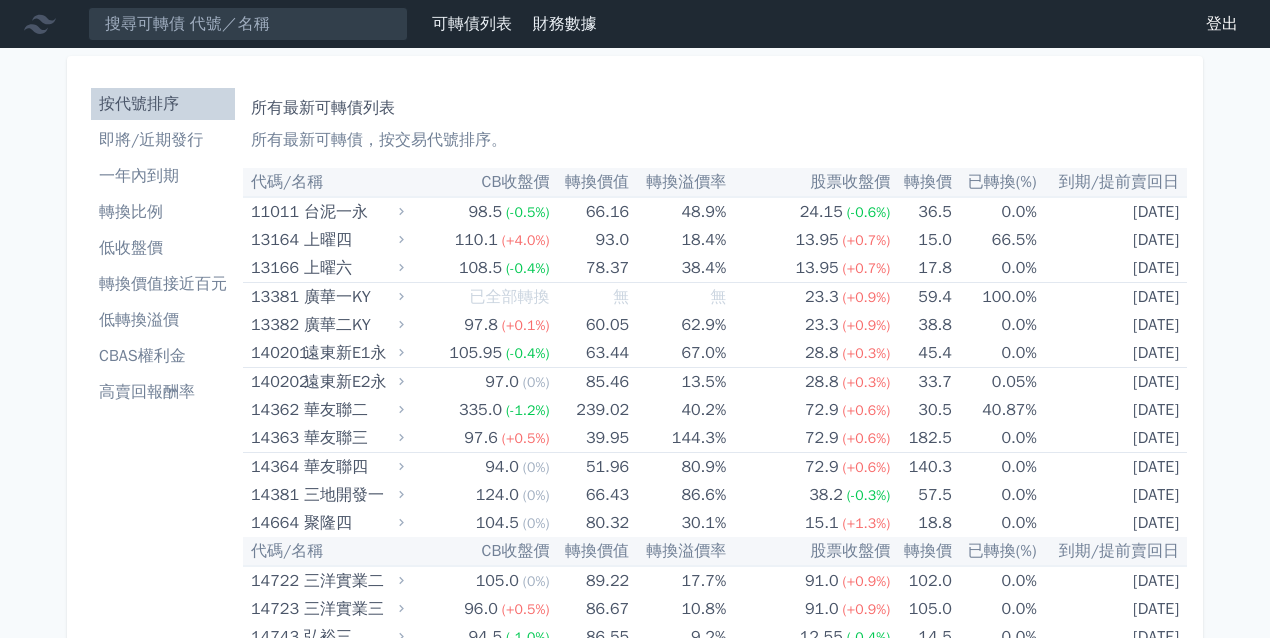 scroll, scrollTop: 0, scrollLeft: 0, axis: both 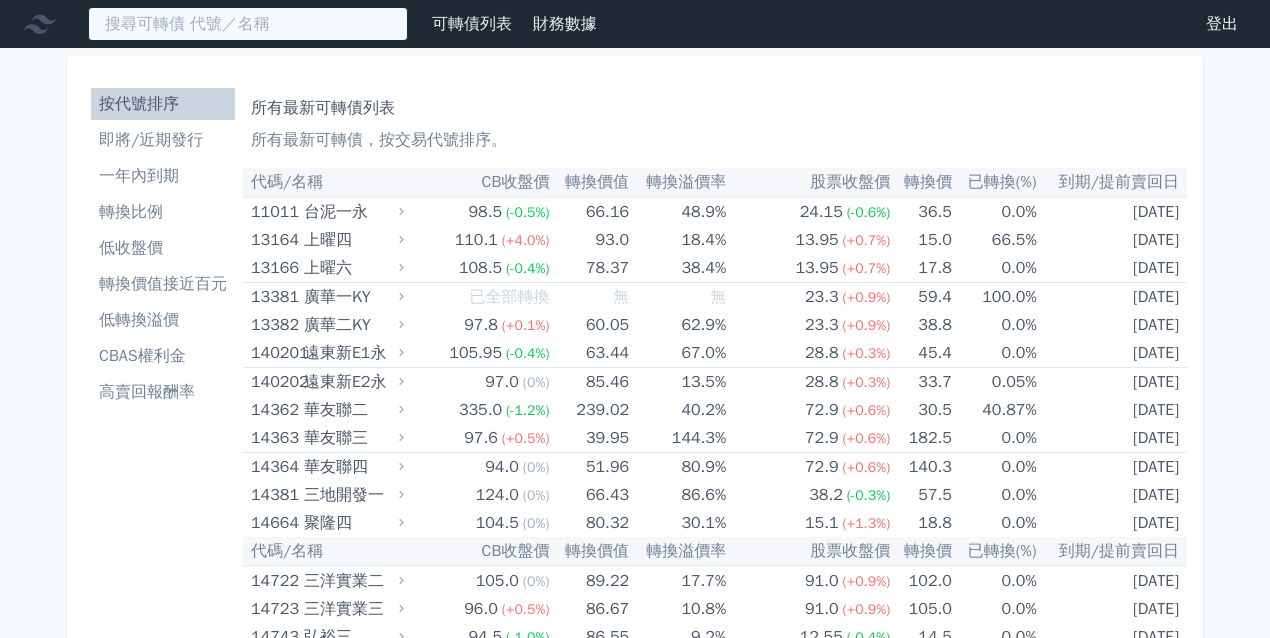 click at bounding box center [248, 24] 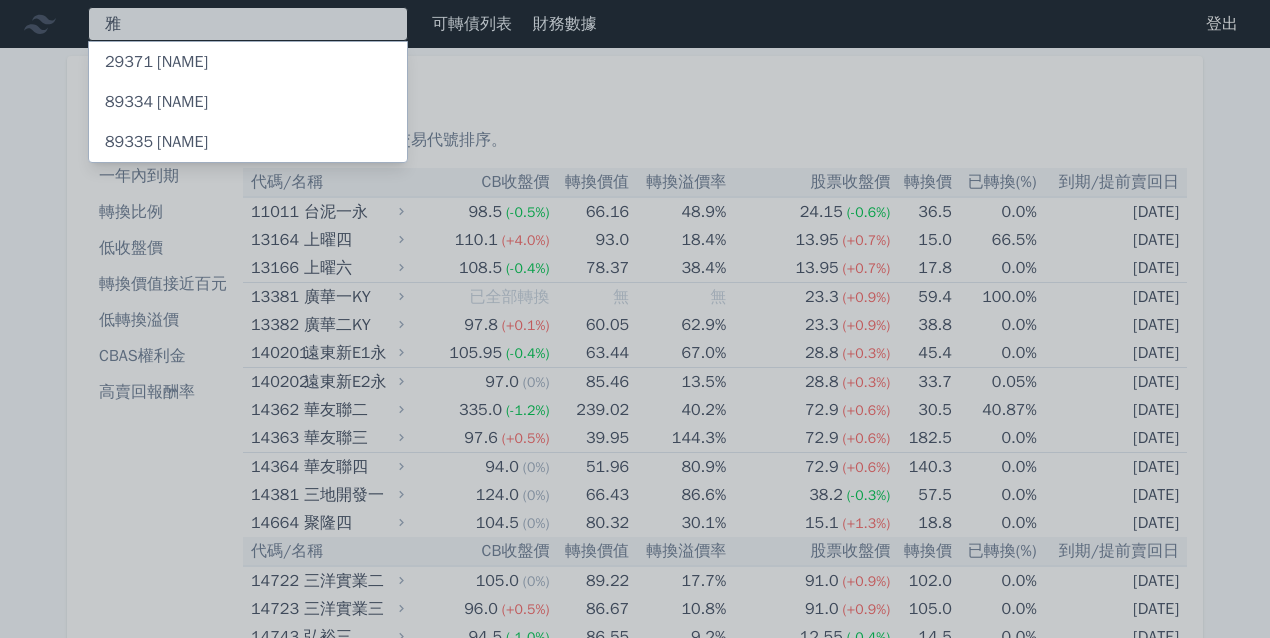 type on "雅" 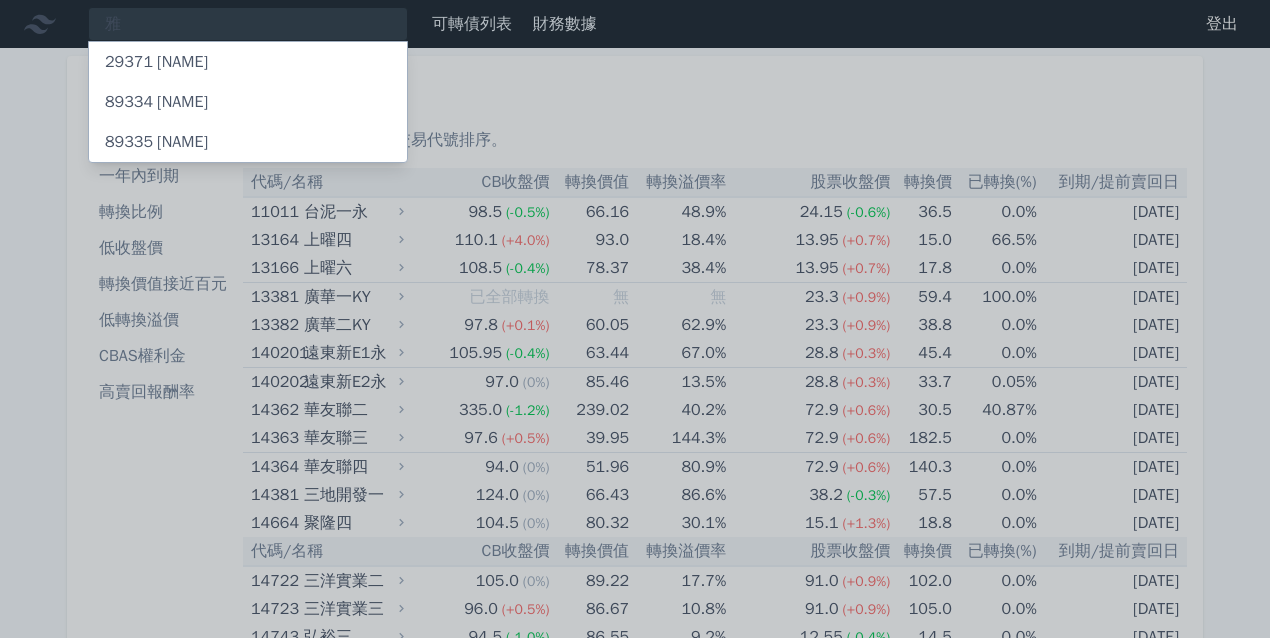 click on "[NUMBER] [NAME]" at bounding box center [156, 62] 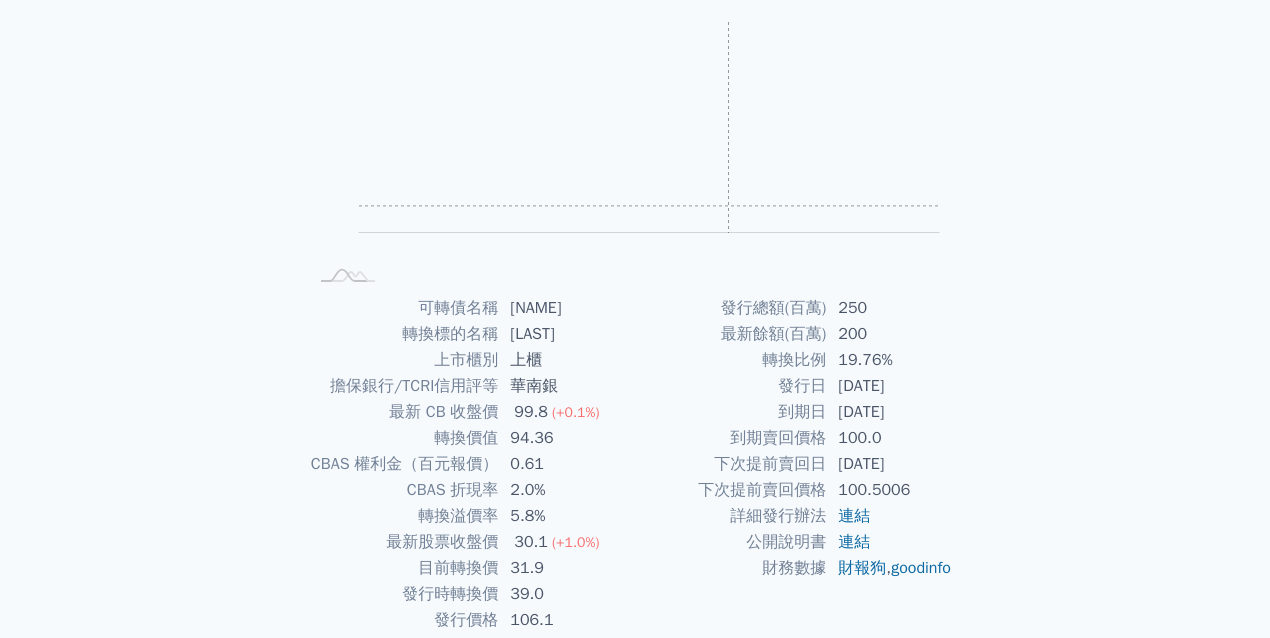 scroll, scrollTop: 206, scrollLeft: 0, axis: vertical 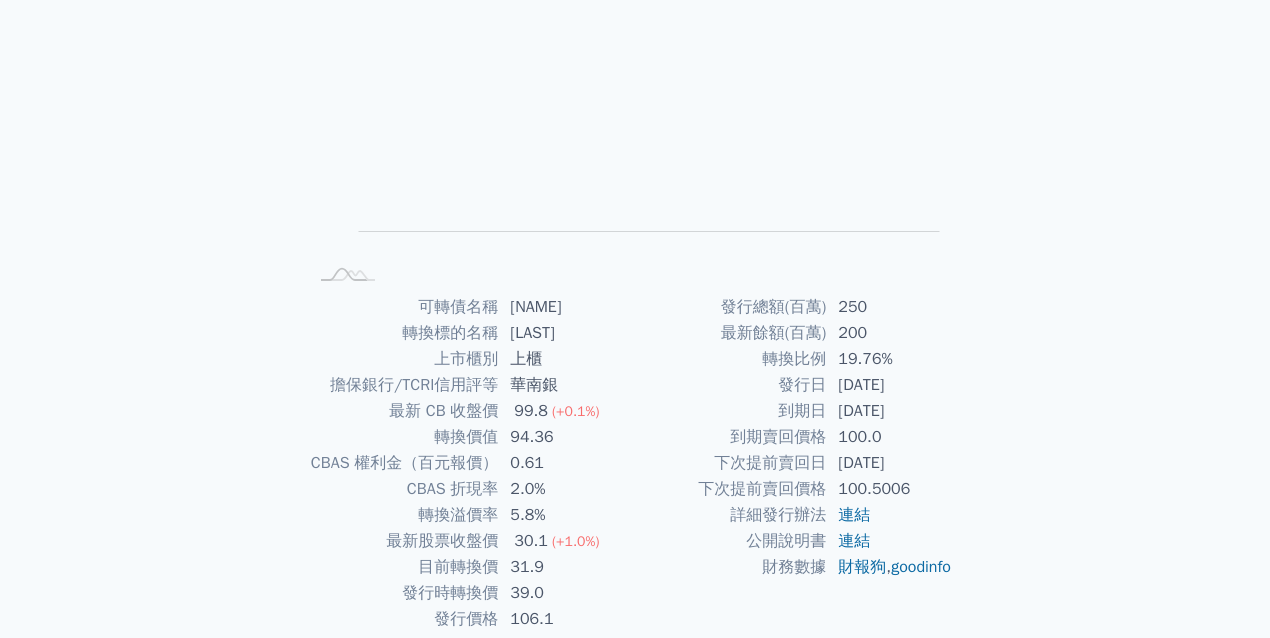 drag, startPoint x: 885, startPoint y: 408, endPoint x: 939, endPoint y: 420, distance: 55.31727 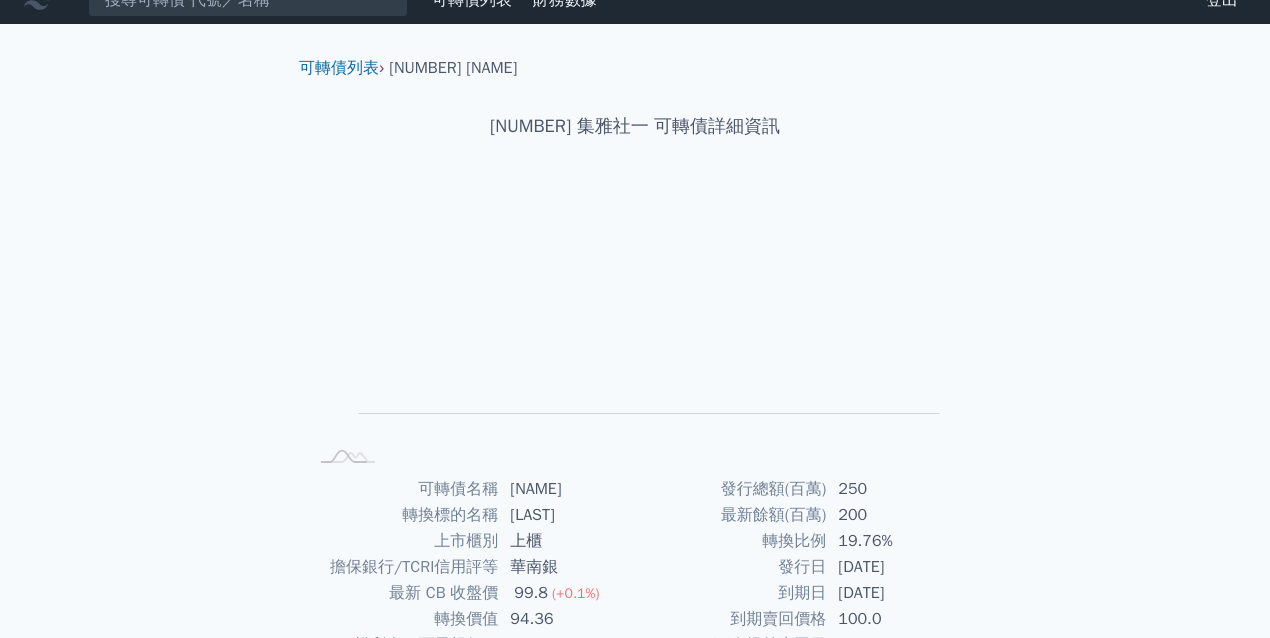 scroll, scrollTop: 0, scrollLeft: 0, axis: both 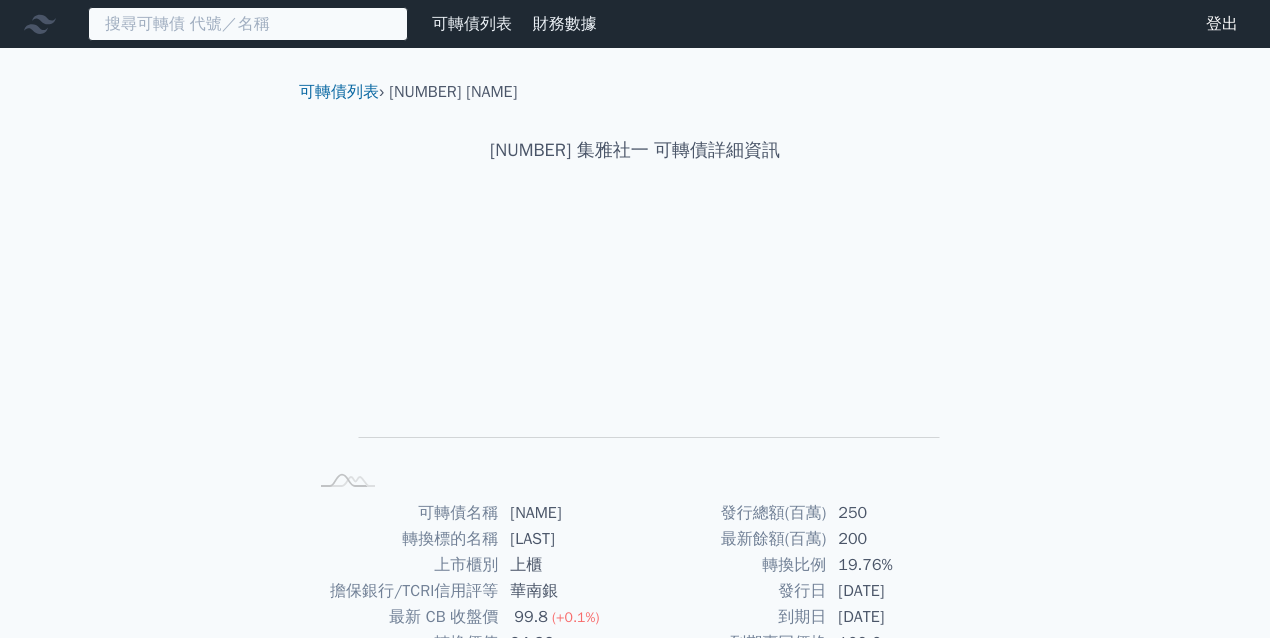 click at bounding box center [248, 24] 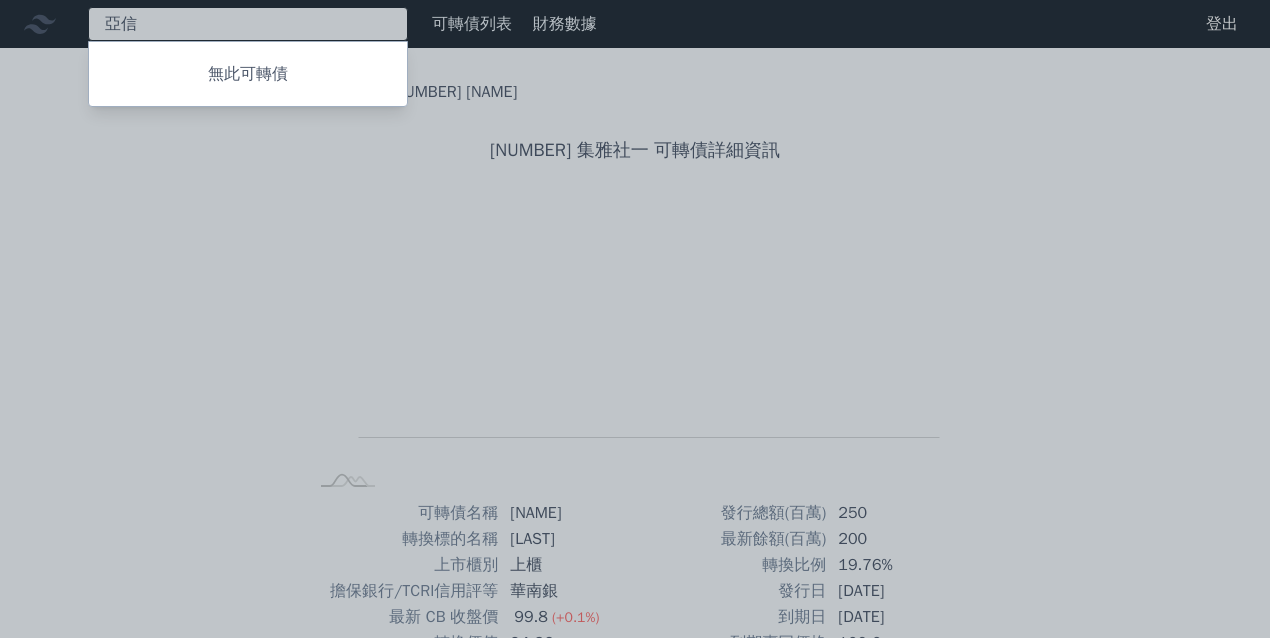 type on "[LAST]" 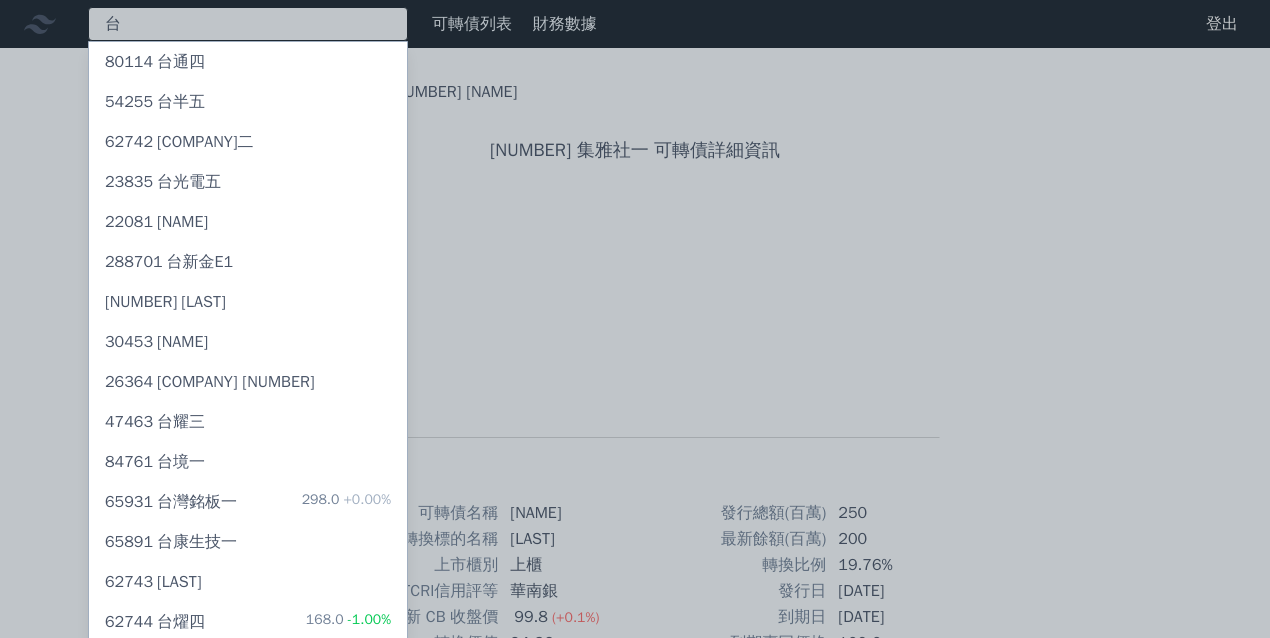 type on "台" 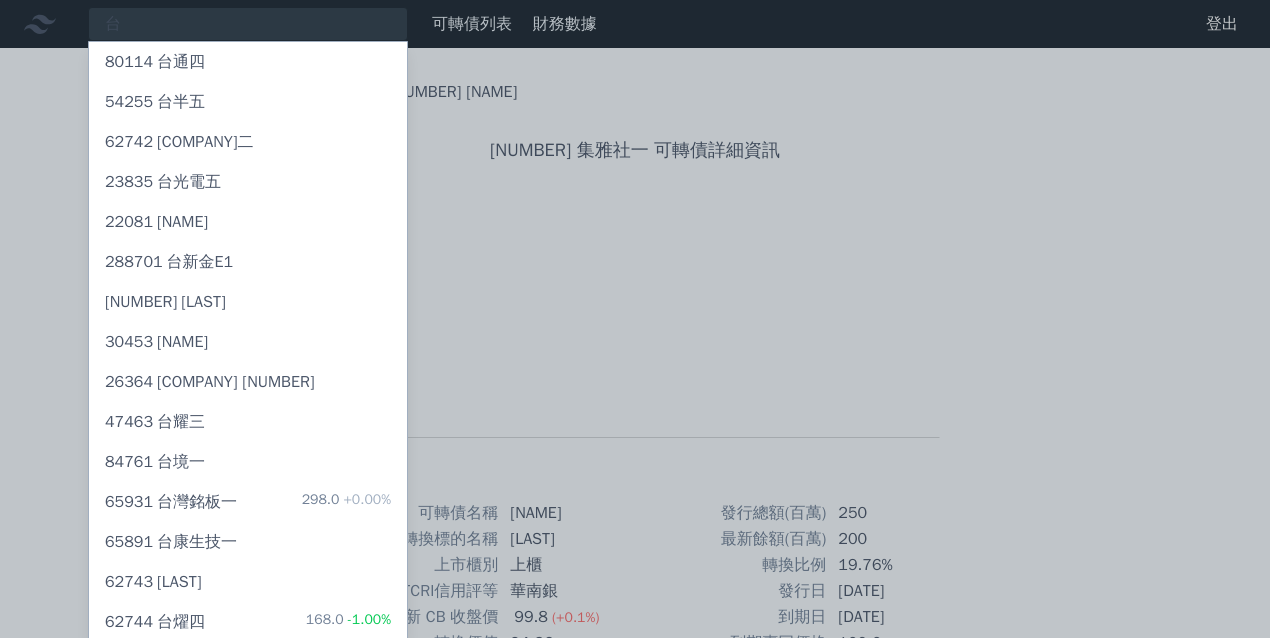 click on "[NUMBER] [COMPANY]四" at bounding box center (248, 62) 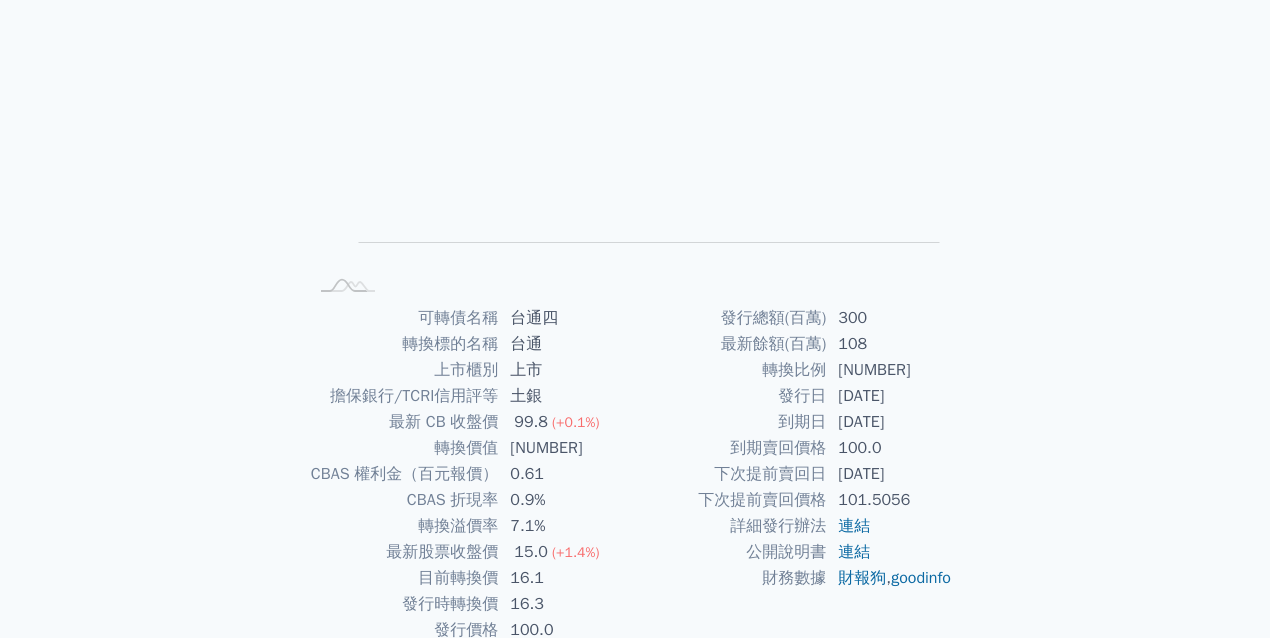 scroll, scrollTop: 0, scrollLeft: 0, axis: both 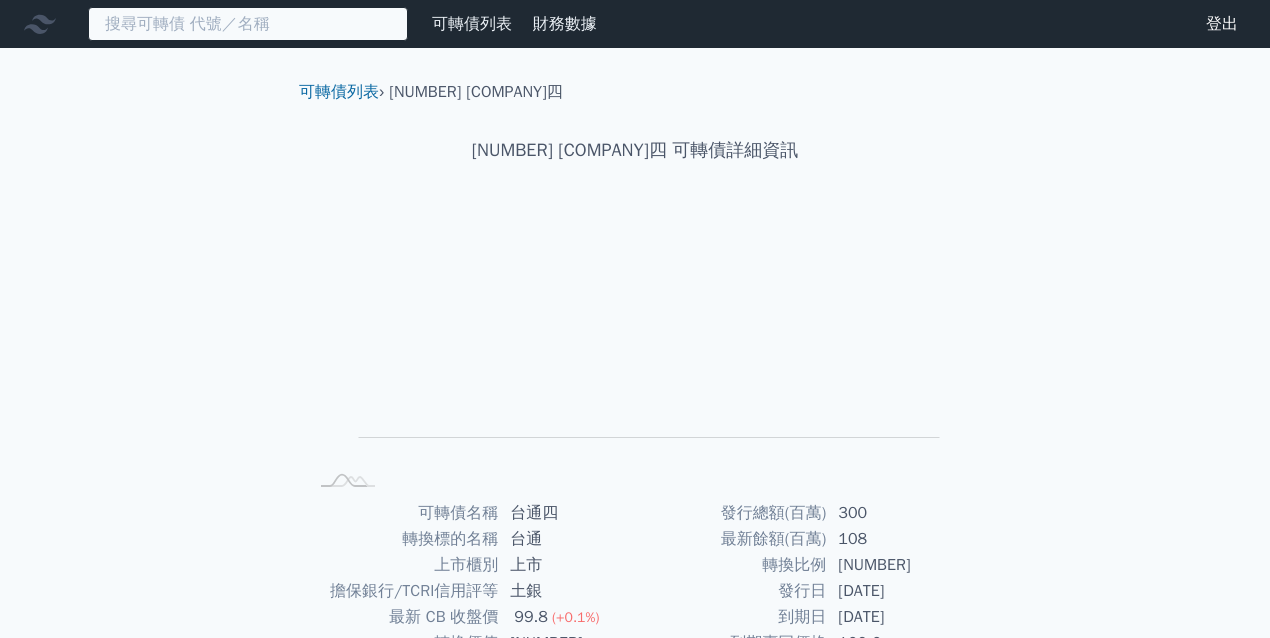 click at bounding box center (248, 24) 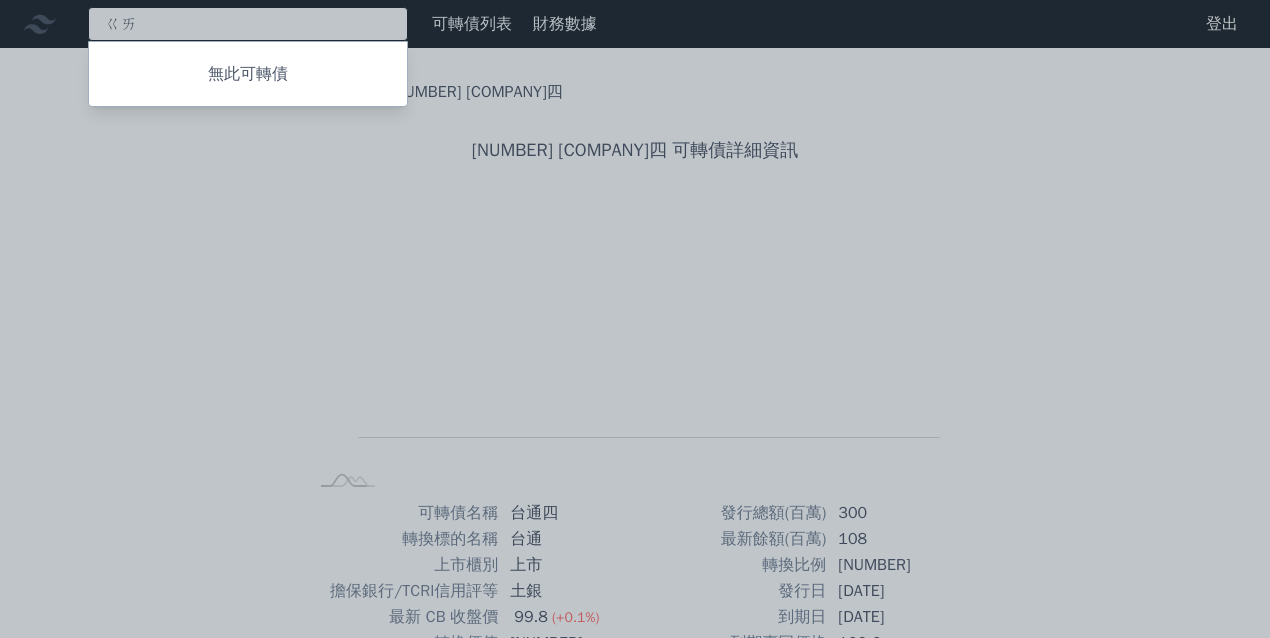 type on "ㄍ" 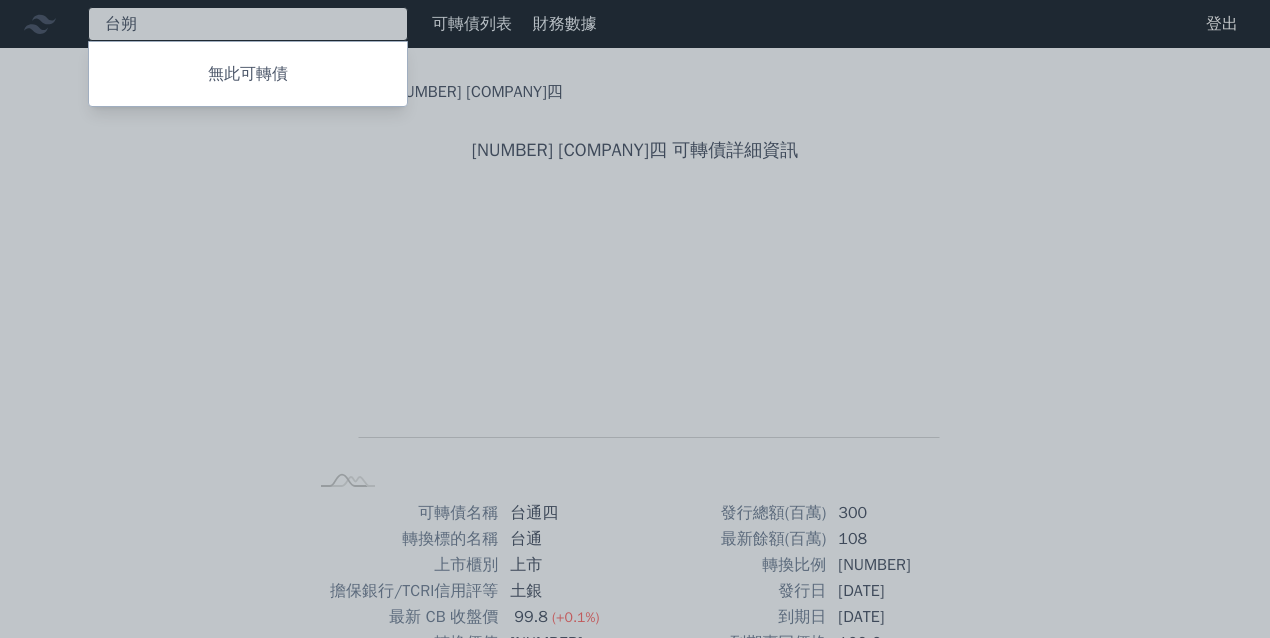 type on "台" 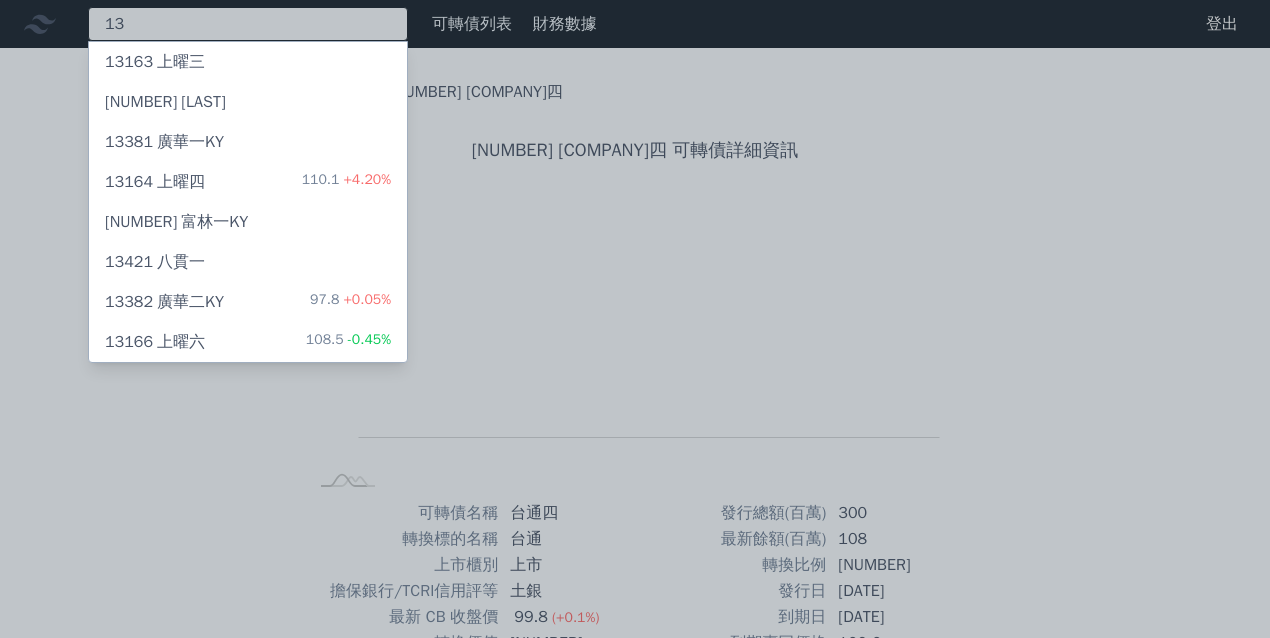 type on "1" 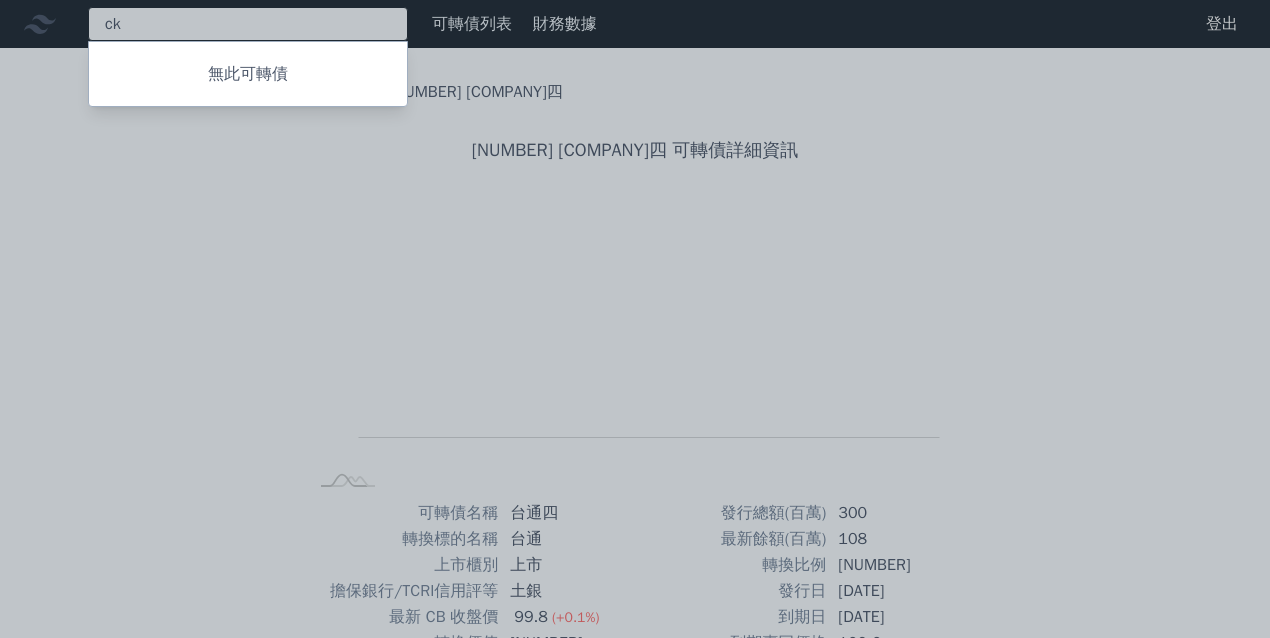 type on "c" 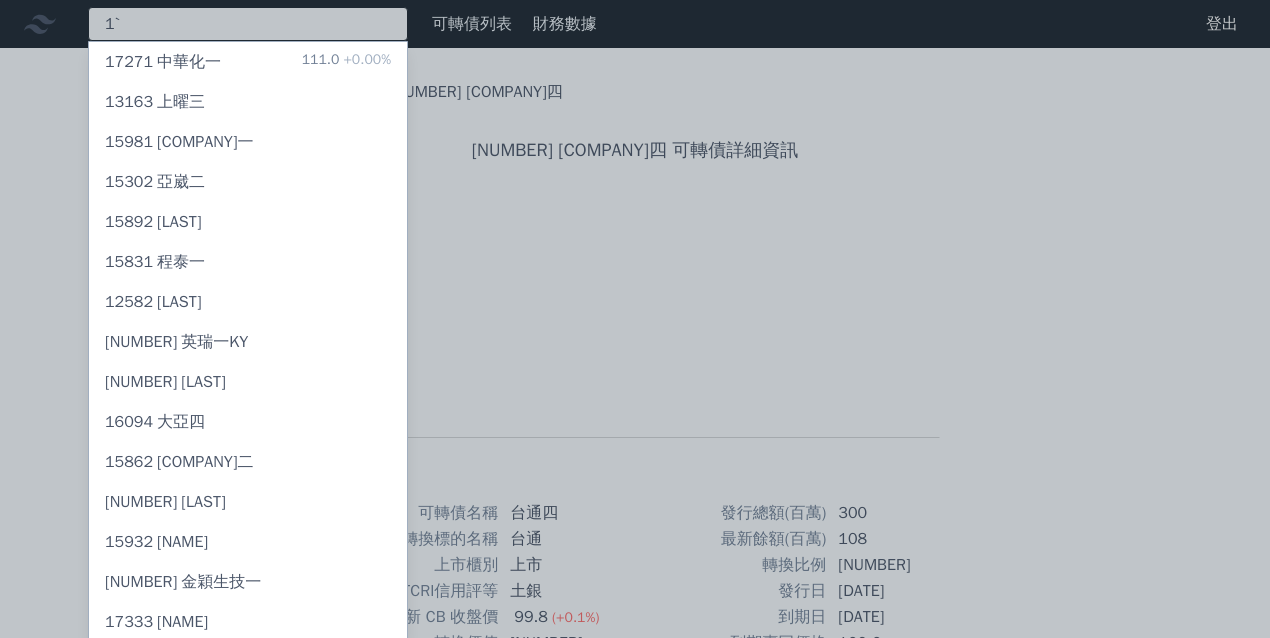 type on "1`" 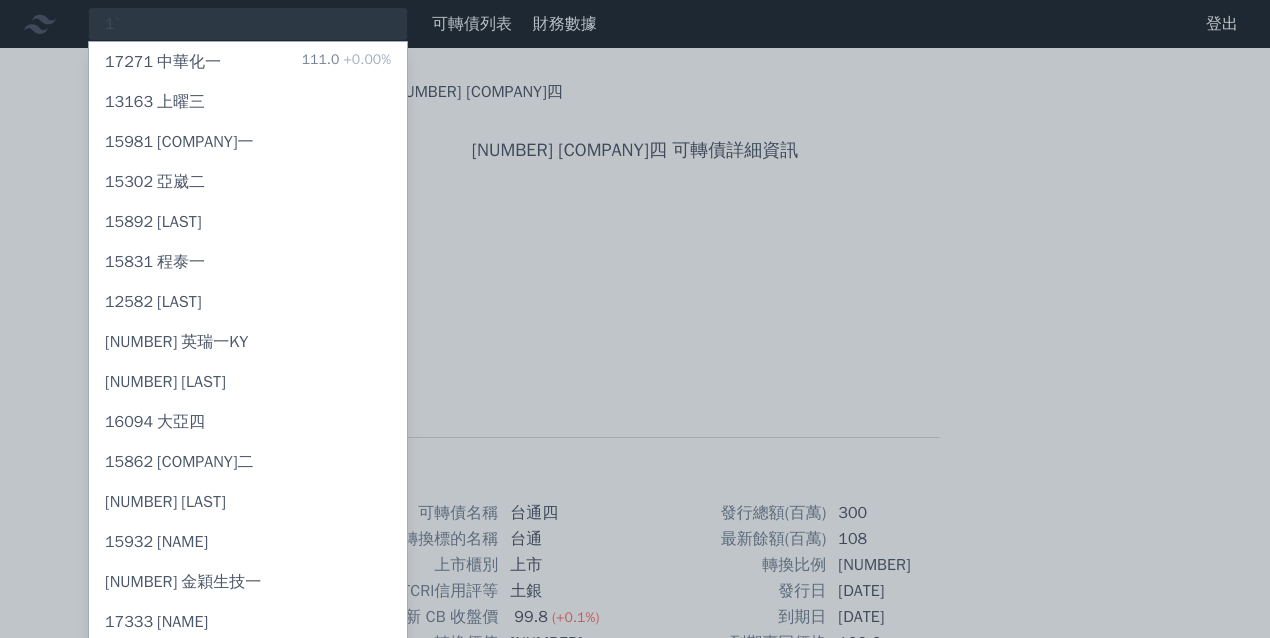 click at bounding box center [635, 319] 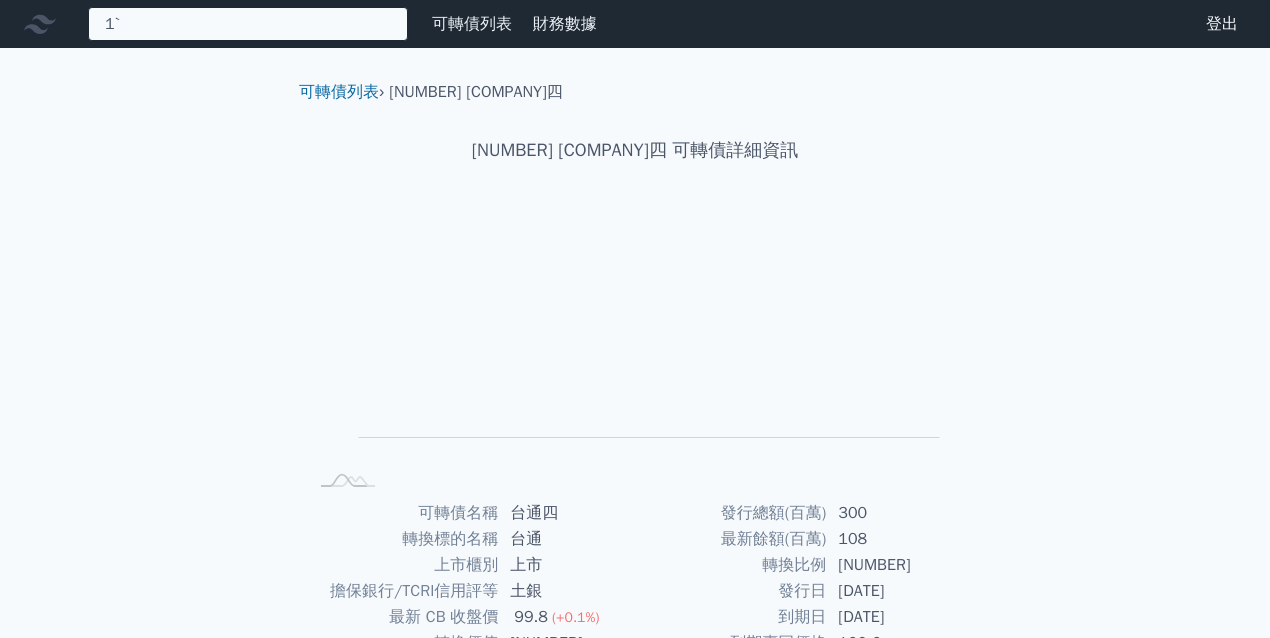 click on "[NUMBER] [COMPANY]一 可轉債詳細資訊
[PRICE] [PERCENTAGE]
[NUMBER] [COMPANY]三
[NUMBER] [COMPANY]一
[NUMBER] [COMPANY]二
[NUMBER] [COMPANY]二KY
[NUMBER] [COMPANY]一
[NUMBER] [COMPANY]二KY
[NUMBER] [COMPANY]一KY
[NUMBER] [COMPANY]一
[NUMBER] [COMPANY]四
[NUMBER] [COMPANY]二
[NUMBER] [COMPANY]一
[NUMBER] [COMPANY]二" at bounding box center [248, 24] 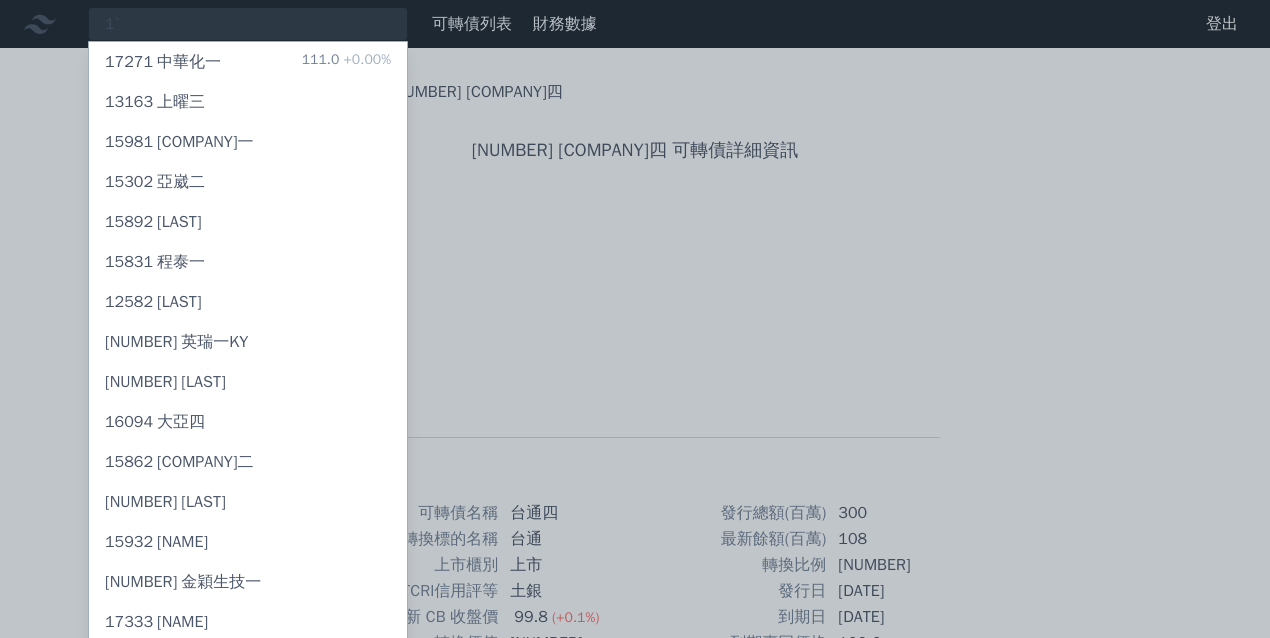 click on "[NUMBER] [LAST]" at bounding box center (248, 502) 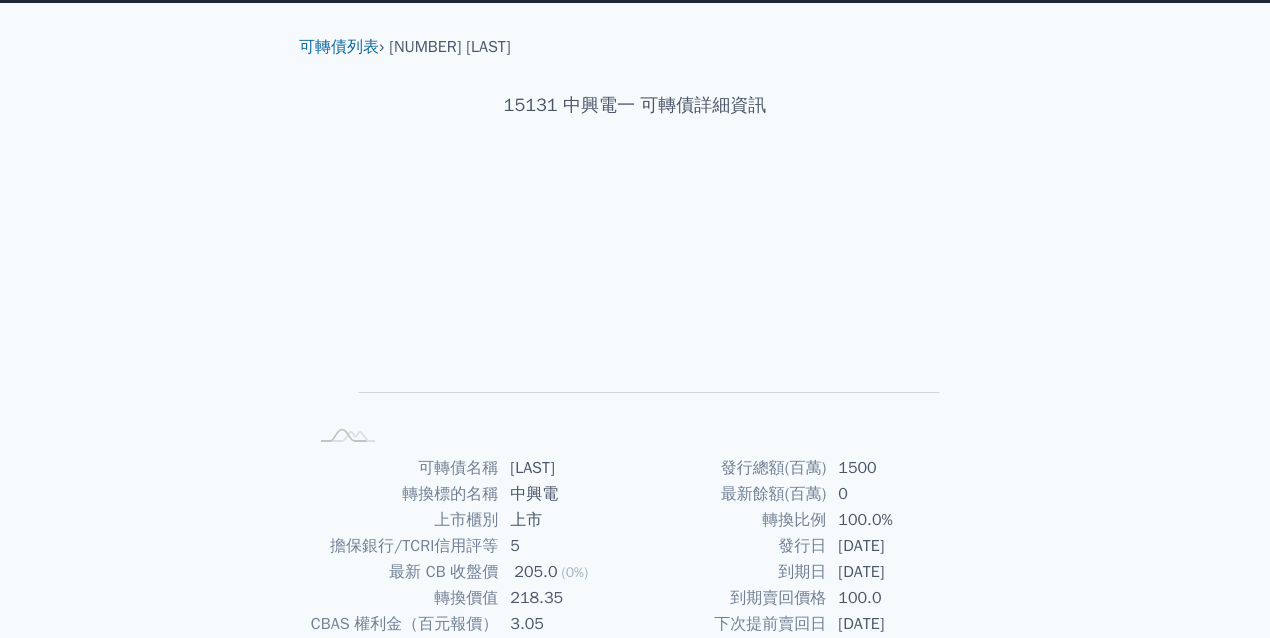 scroll, scrollTop: 0, scrollLeft: 0, axis: both 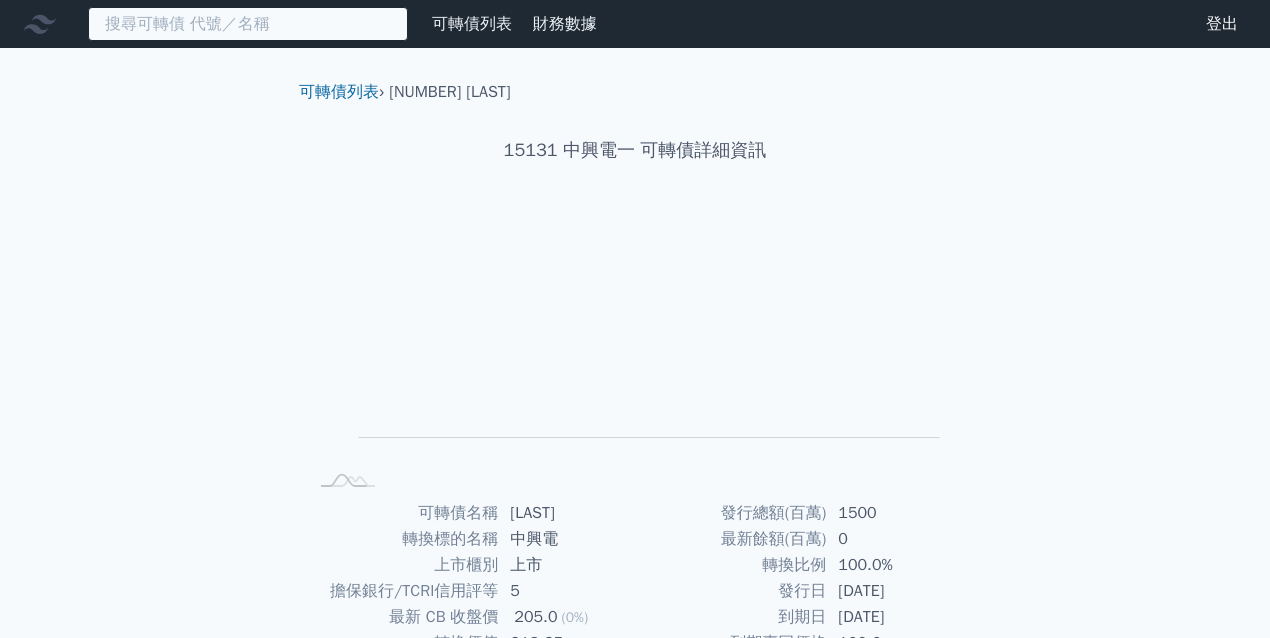 click at bounding box center [248, 24] 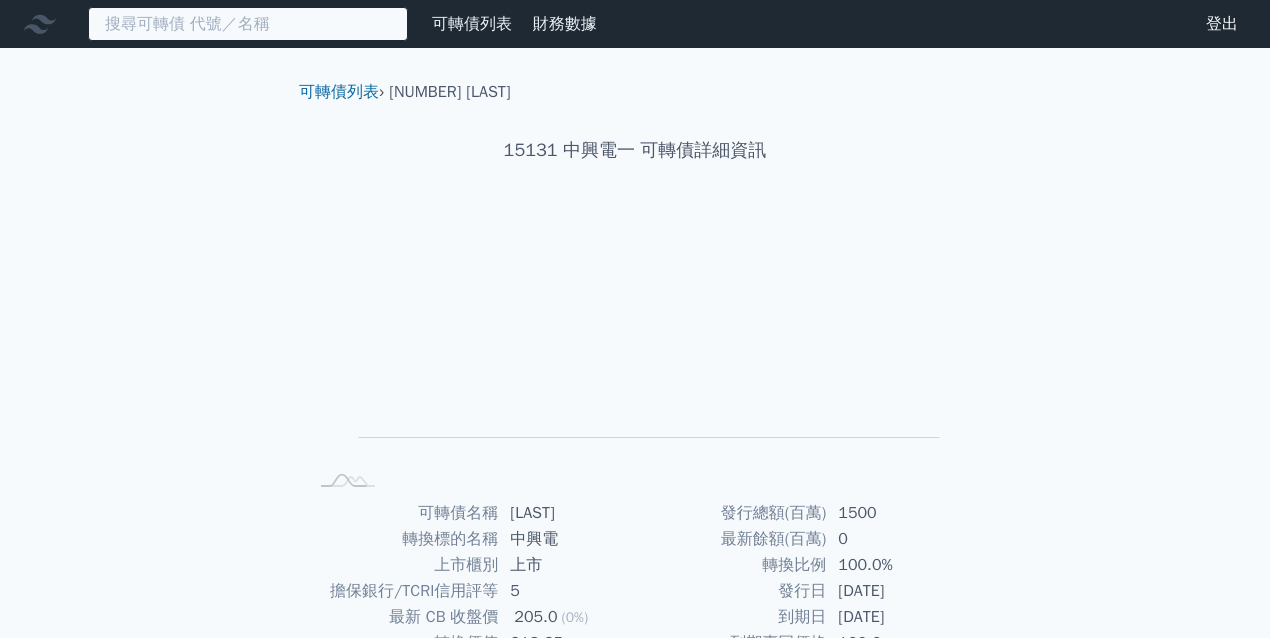type on "5" 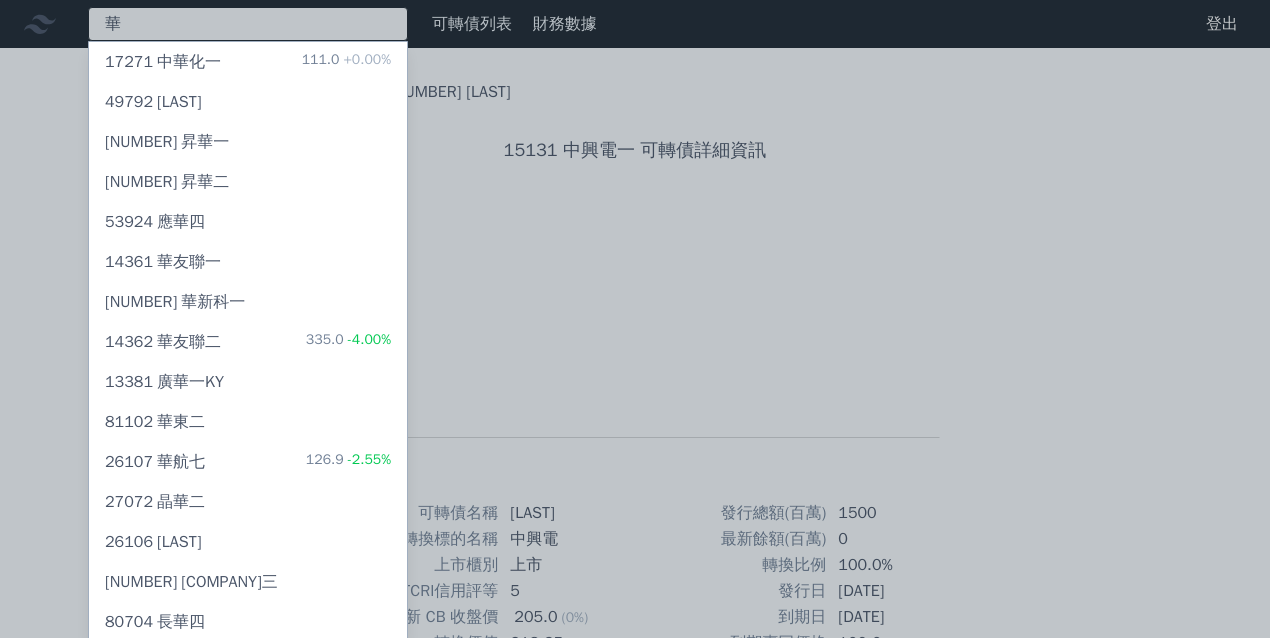 type on "華" 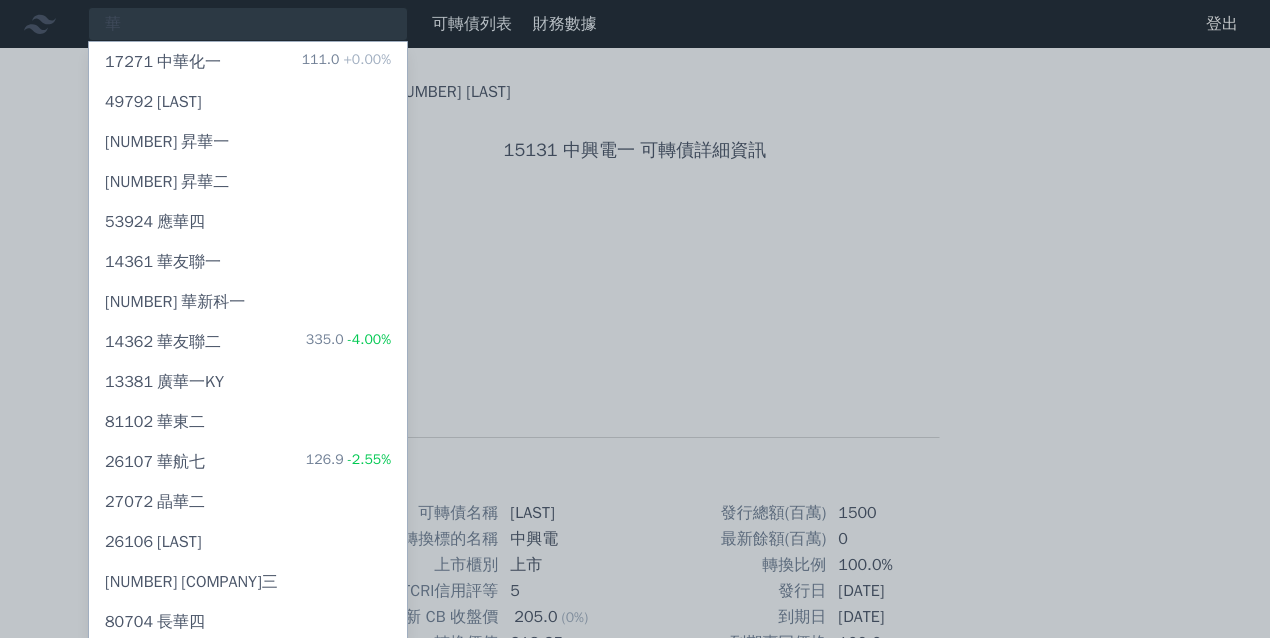click on "49792 華星光二" at bounding box center (248, 102) 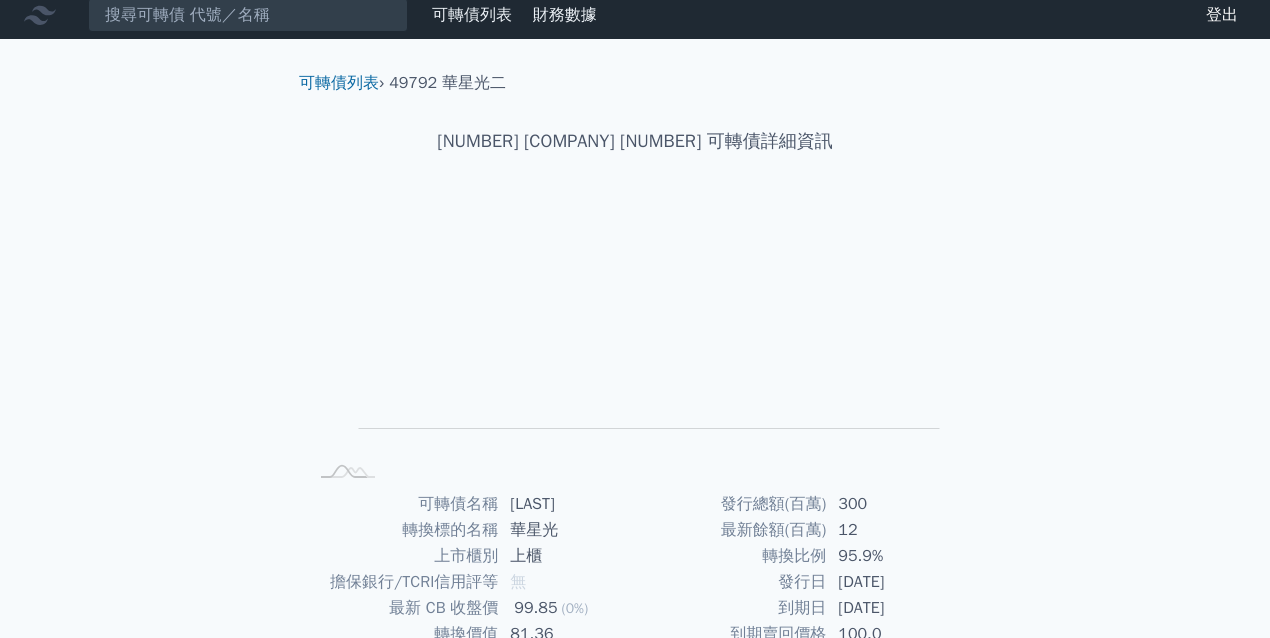 scroll, scrollTop: 0, scrollLeft: 0, axis: both 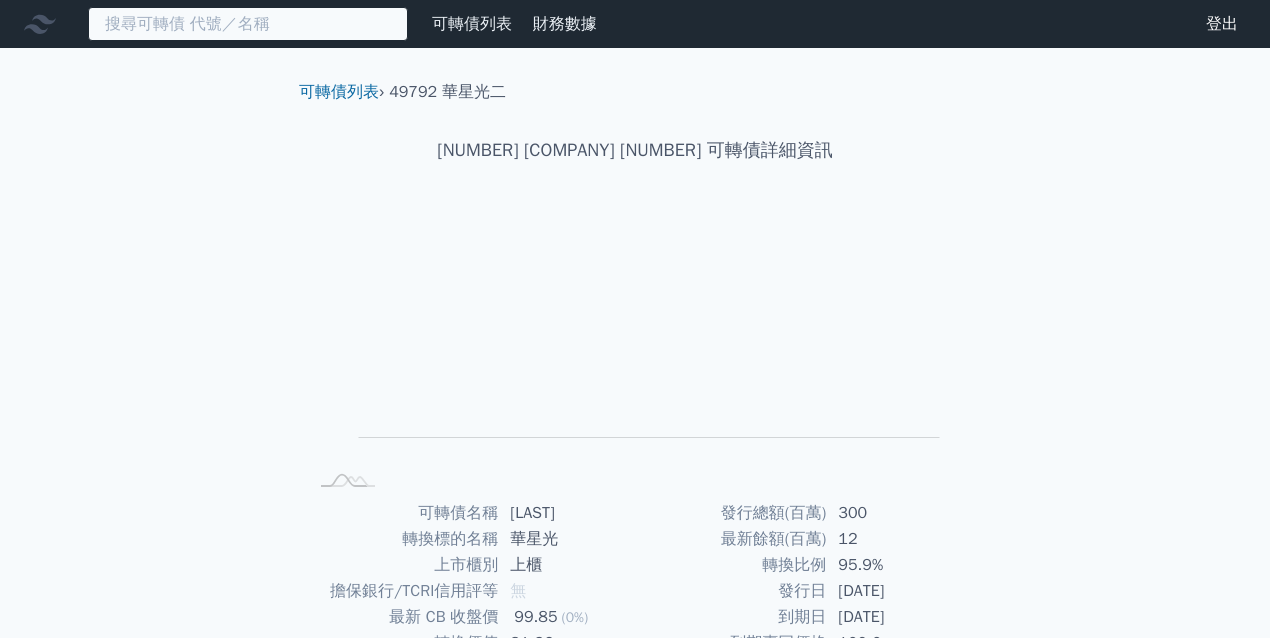 click at bounding box center (248, 24) 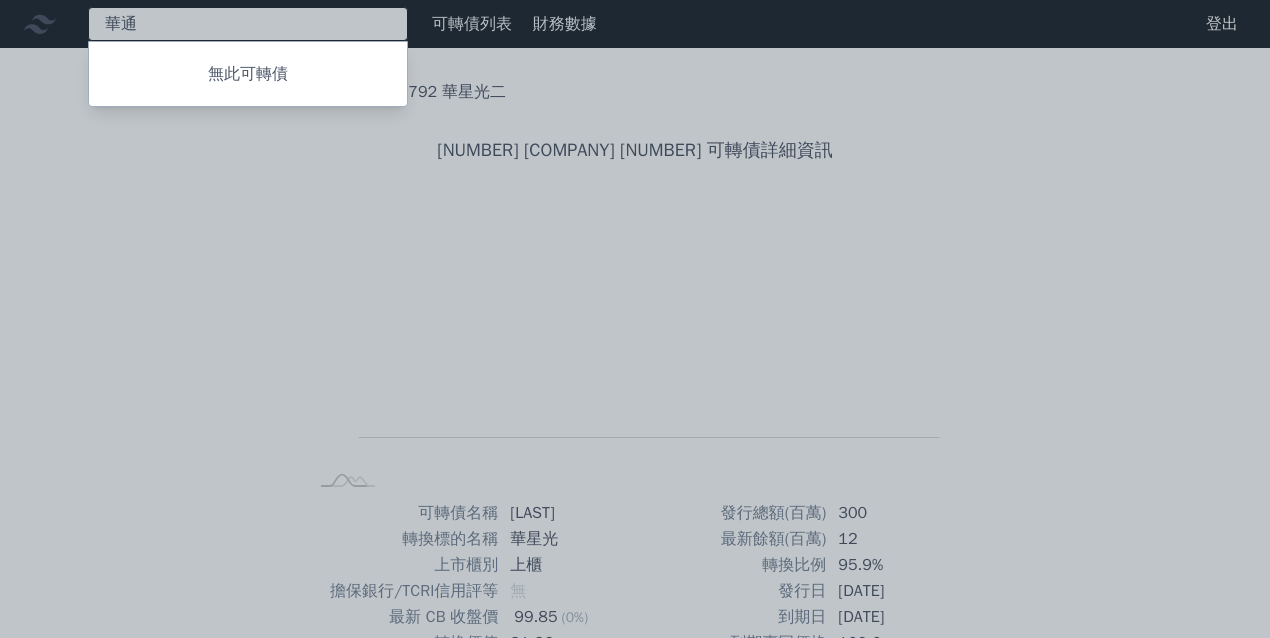 type on "華" 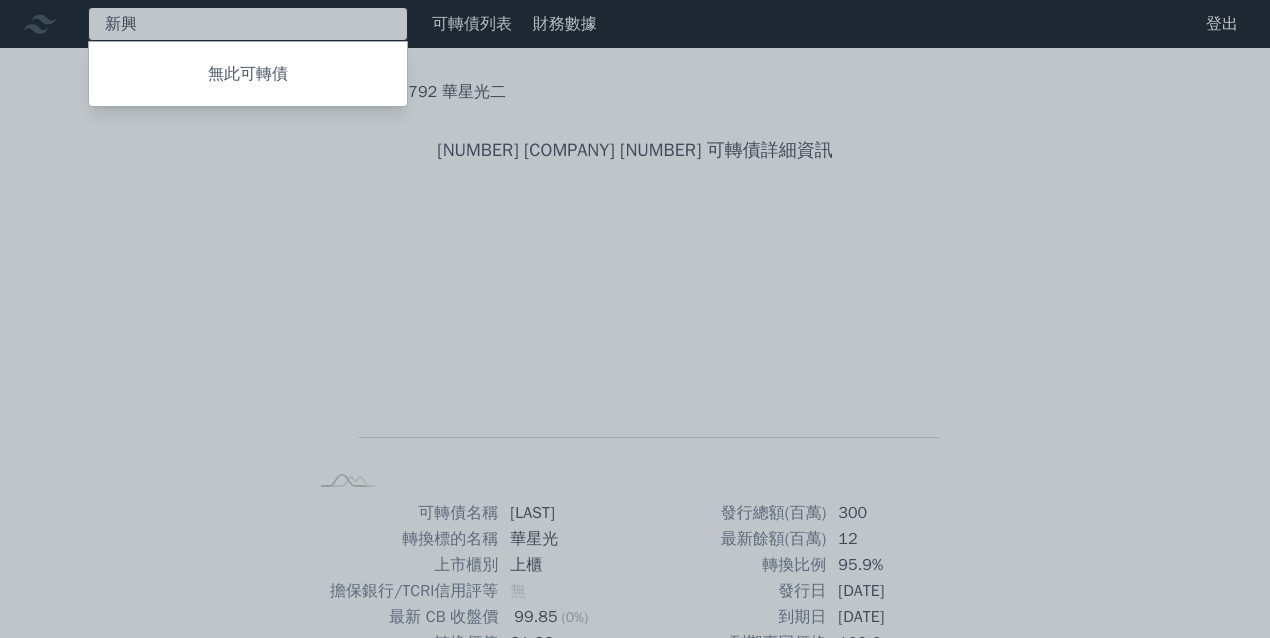 type on "新" 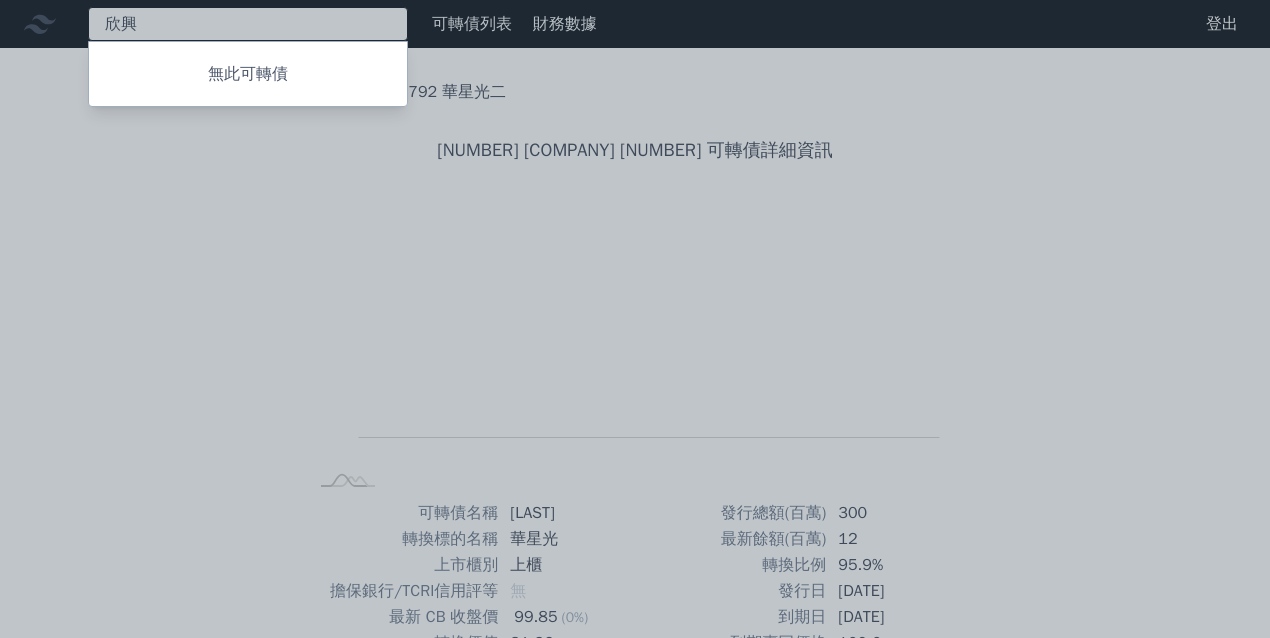 type on "[LAST]" 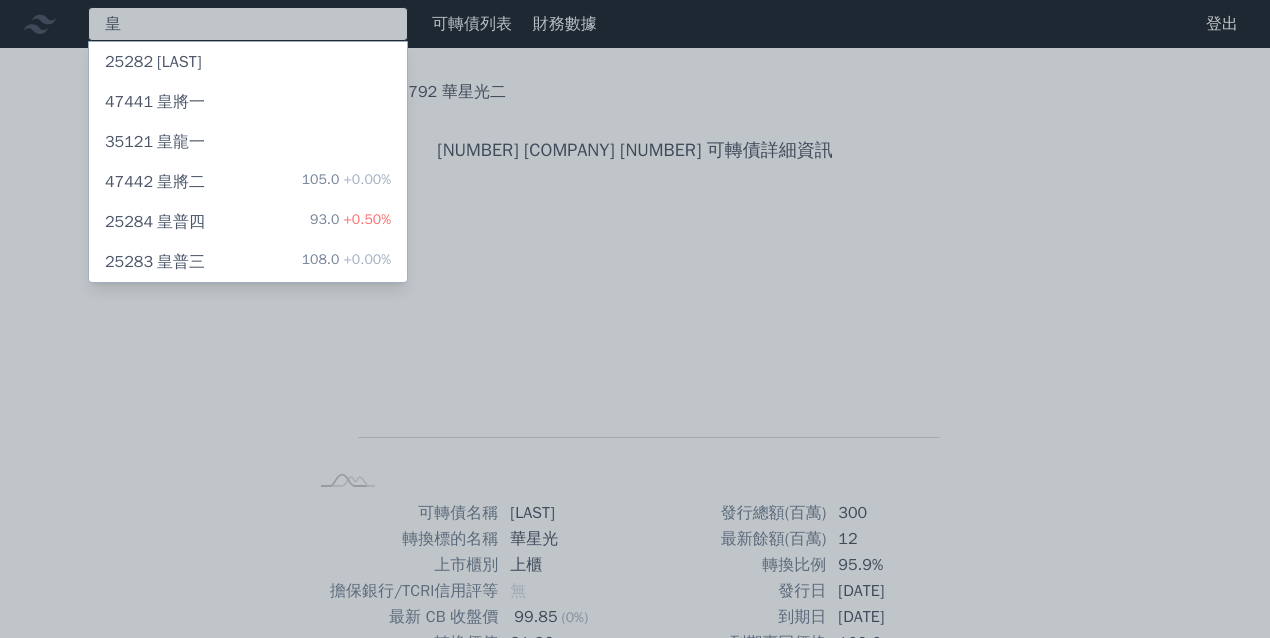 type on "皇" 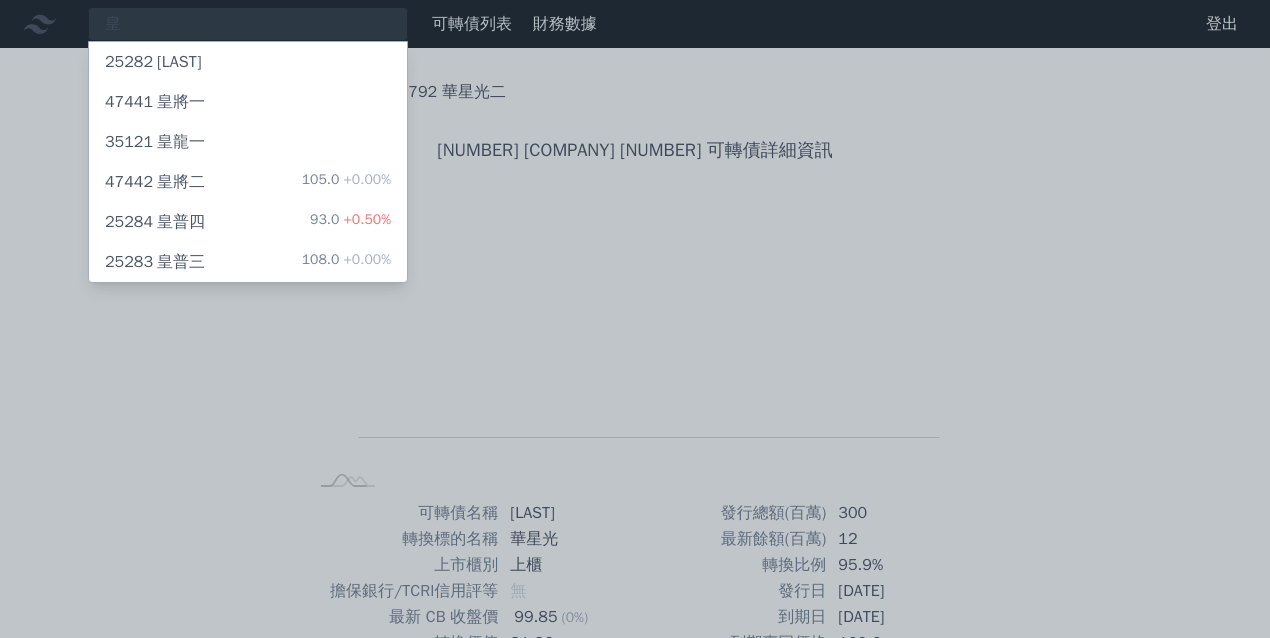 click on "25284 [COMPANY]四
93.0 +0.50%" at bounding box center (248, 222) 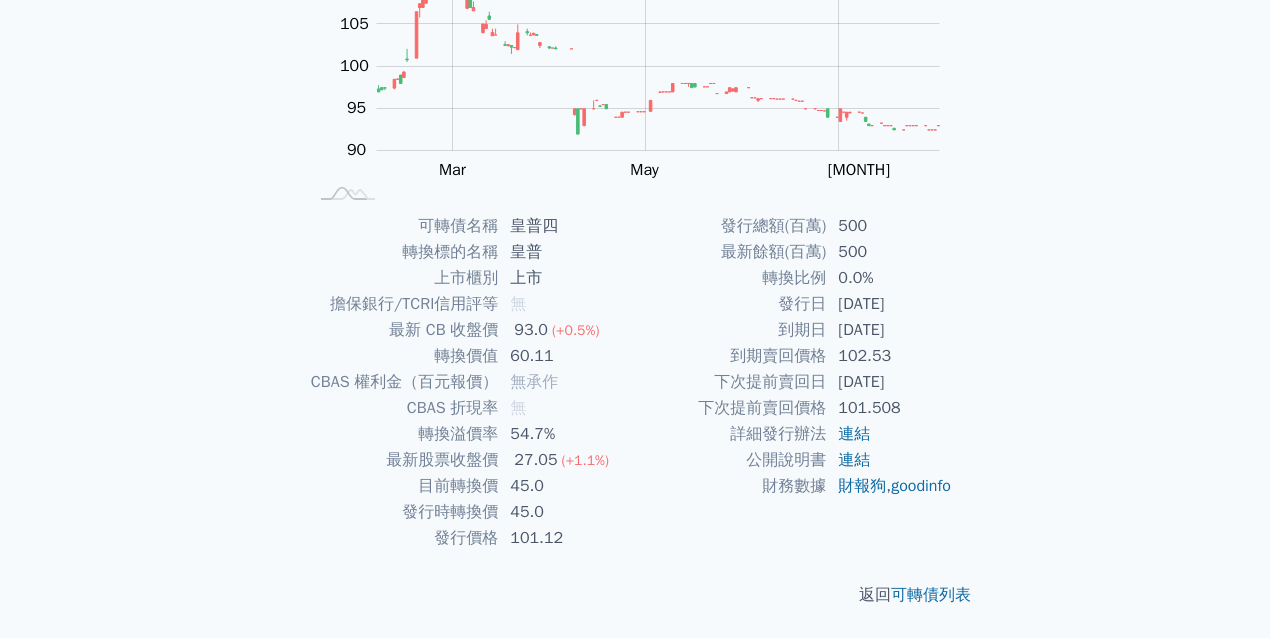 scroll, scrollTop: 0, scrollLeft: 0, axis: both 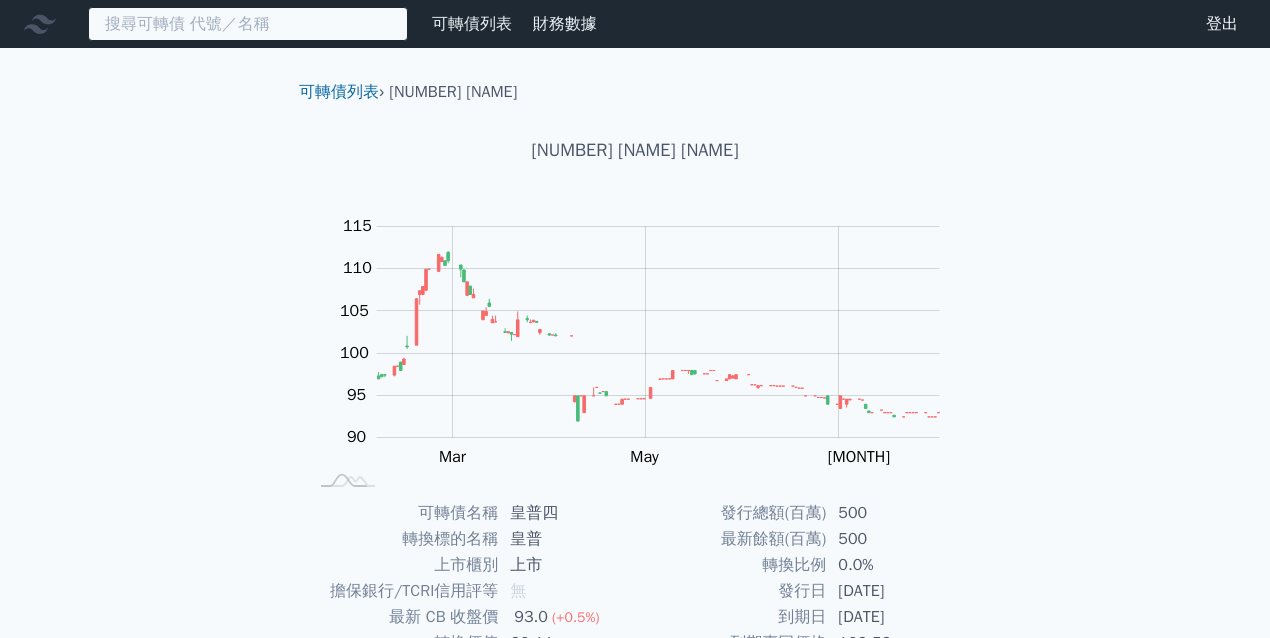 click at bounding box center (248, 24) 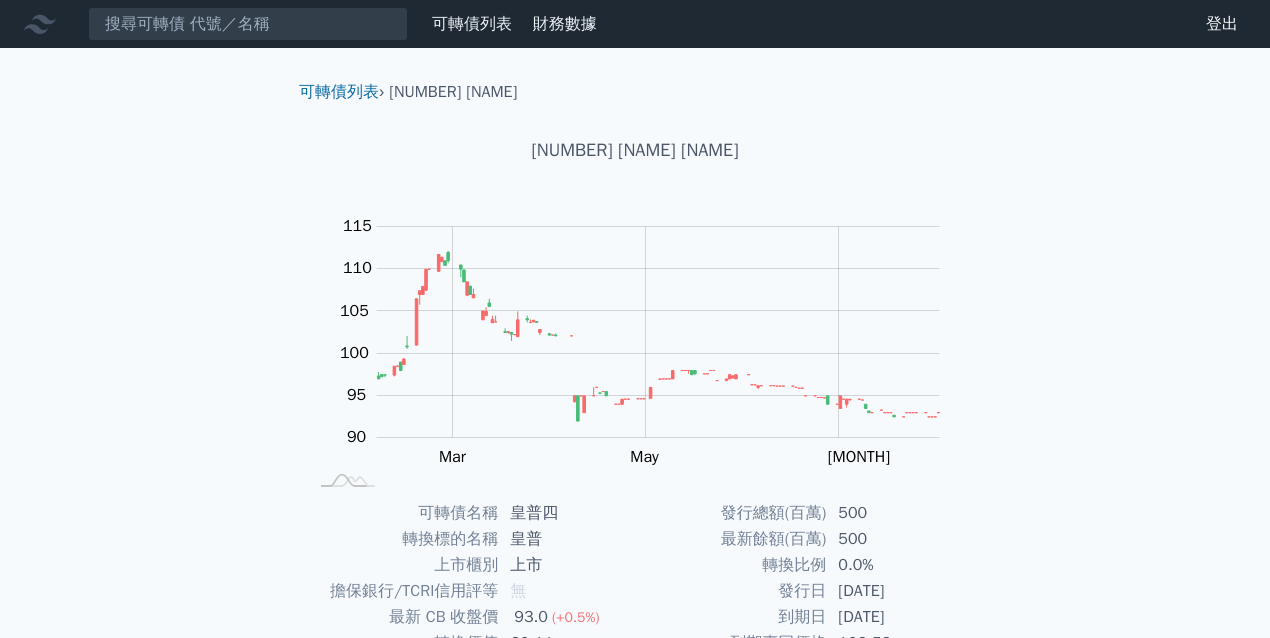 click on "可轉債列表" at bounding box center [472, 24] 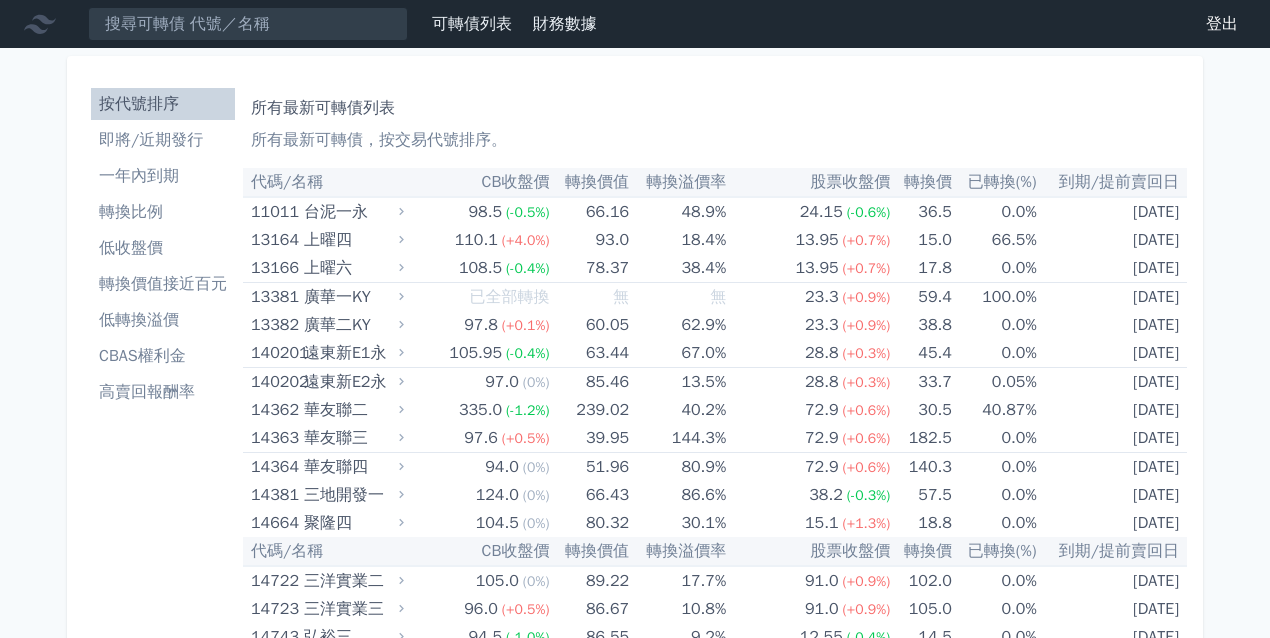 click on "一年內到期" at bounding box center (163, 176) 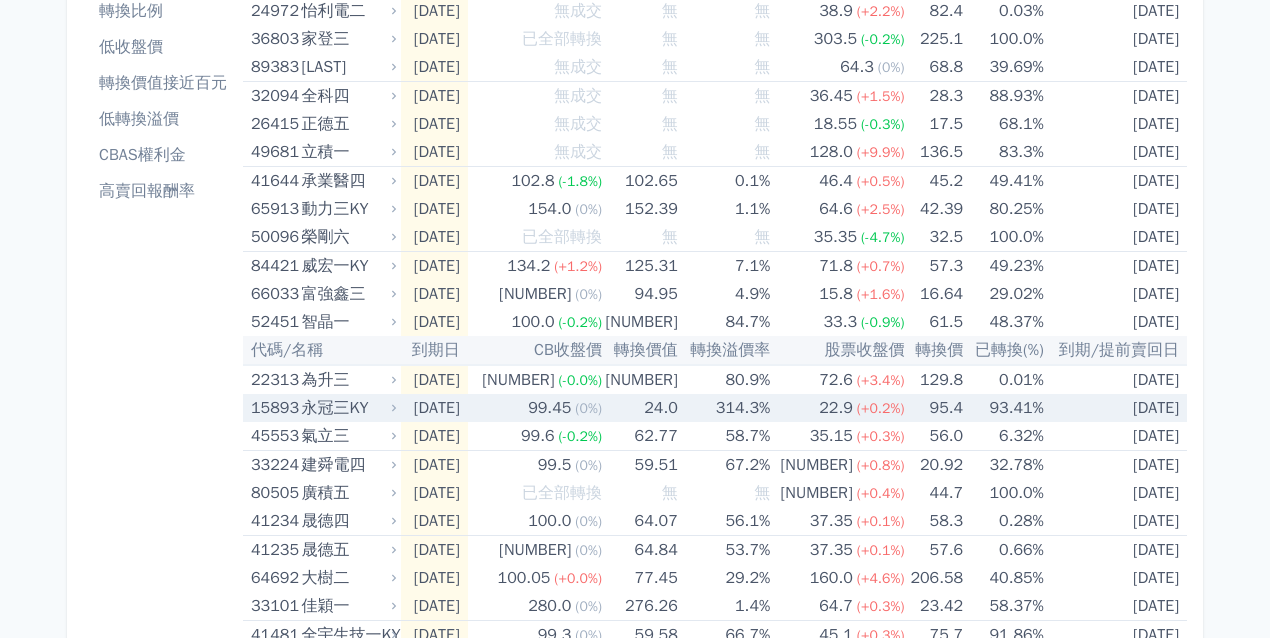 scroll, scrollTop: 228, scrollLeft: 0, axis: vertical 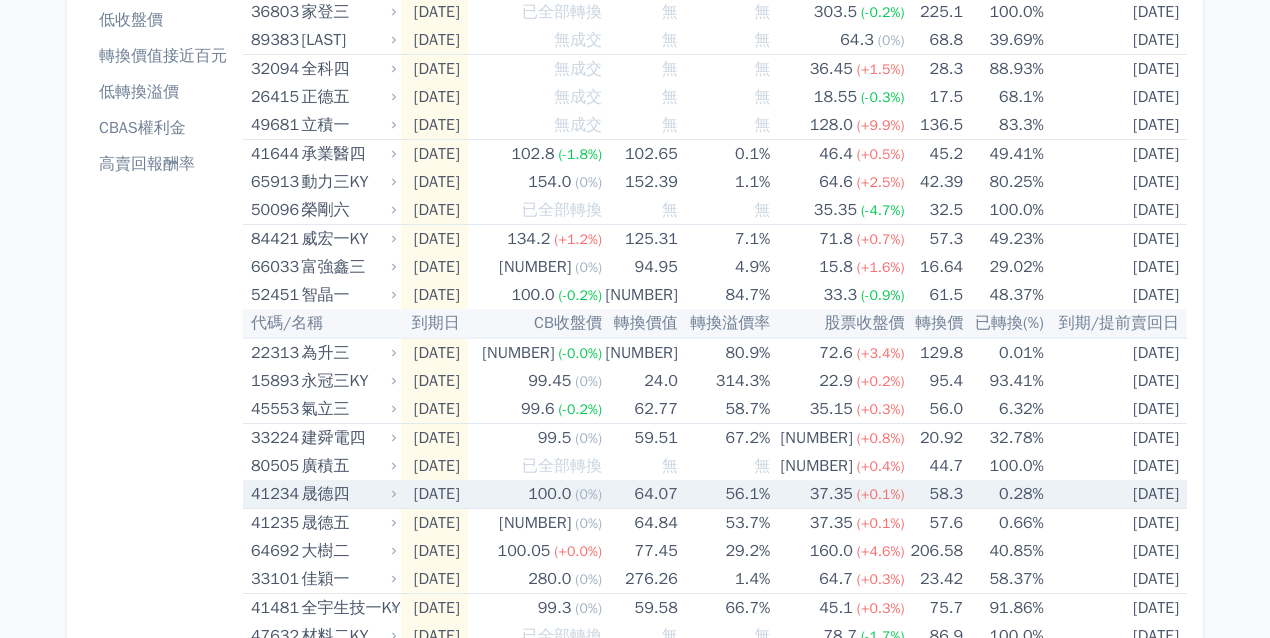 click on "晟德四" at bounding box center [346, 494] 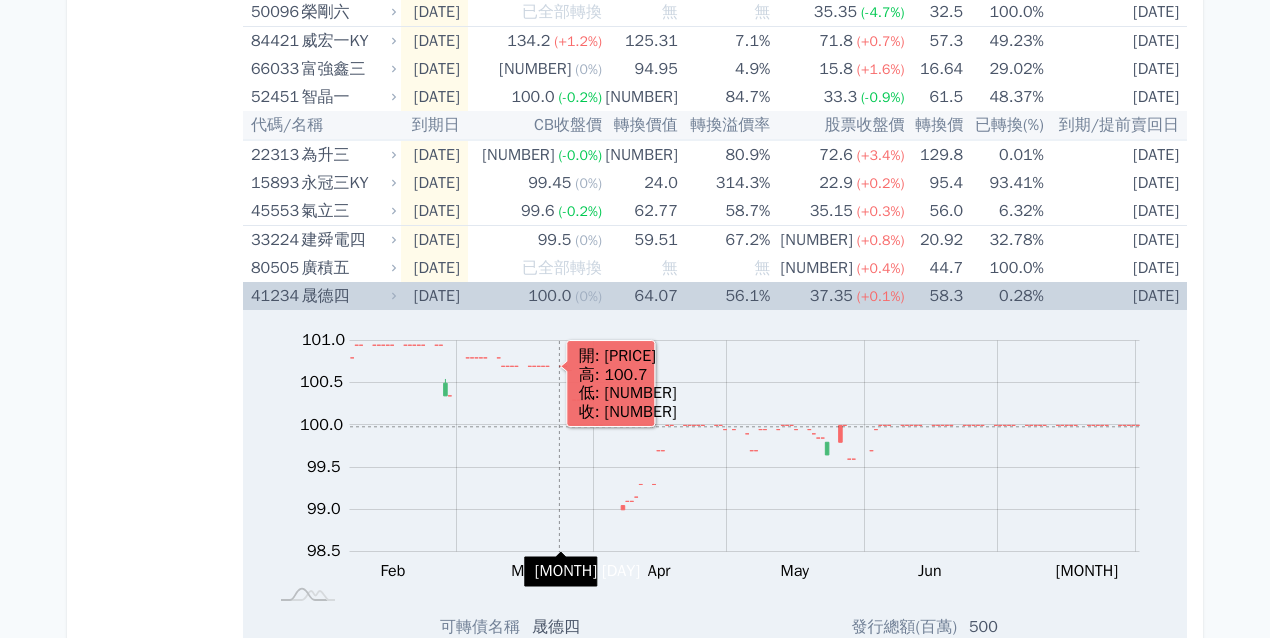 scroll, scrollTop: 429, scrollLeft: 0, axis: vertical 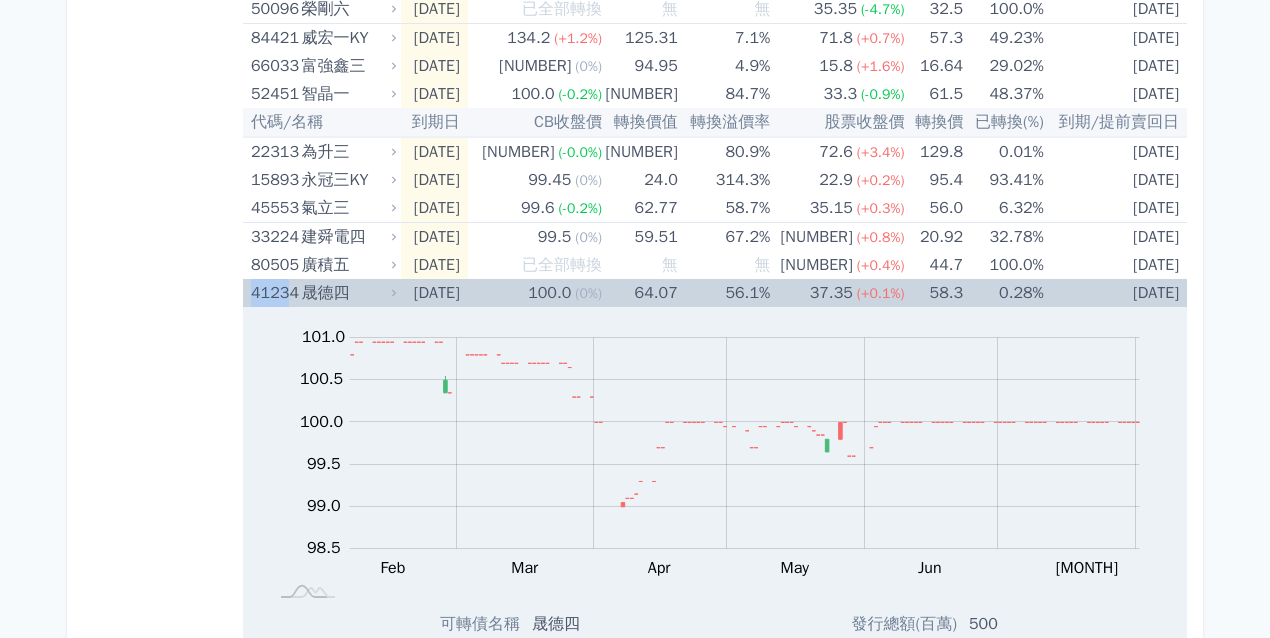 drag, startPoint x: 247, startPoint y: 287, endPoint x: 290, endPoint y: 297, distance: 44.14748 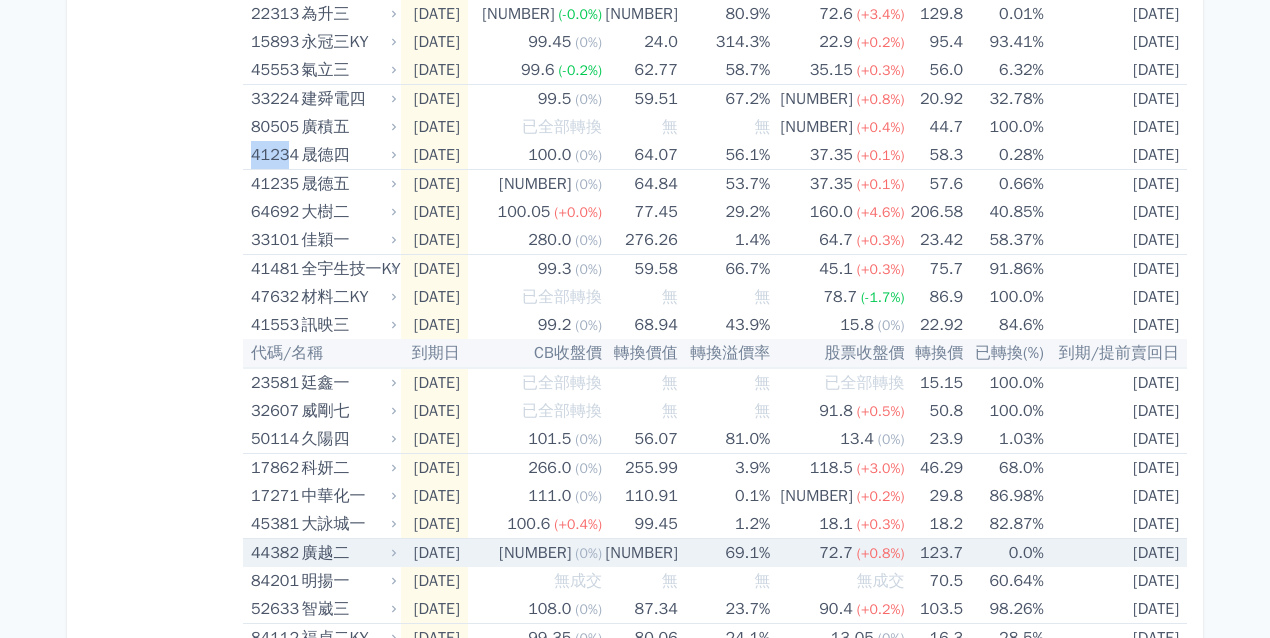 scroll, scrollTop: 599, scrollLeft: 0, axis: vertical 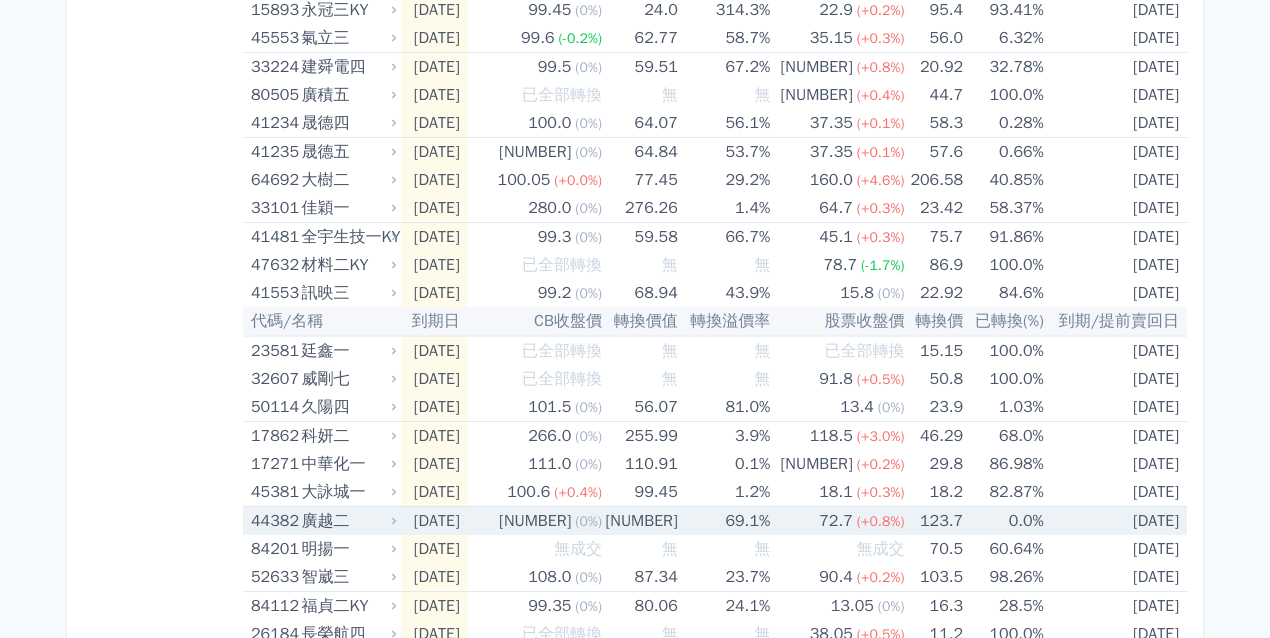 click on "(+0.8%)" at bounding box center [881, 521] 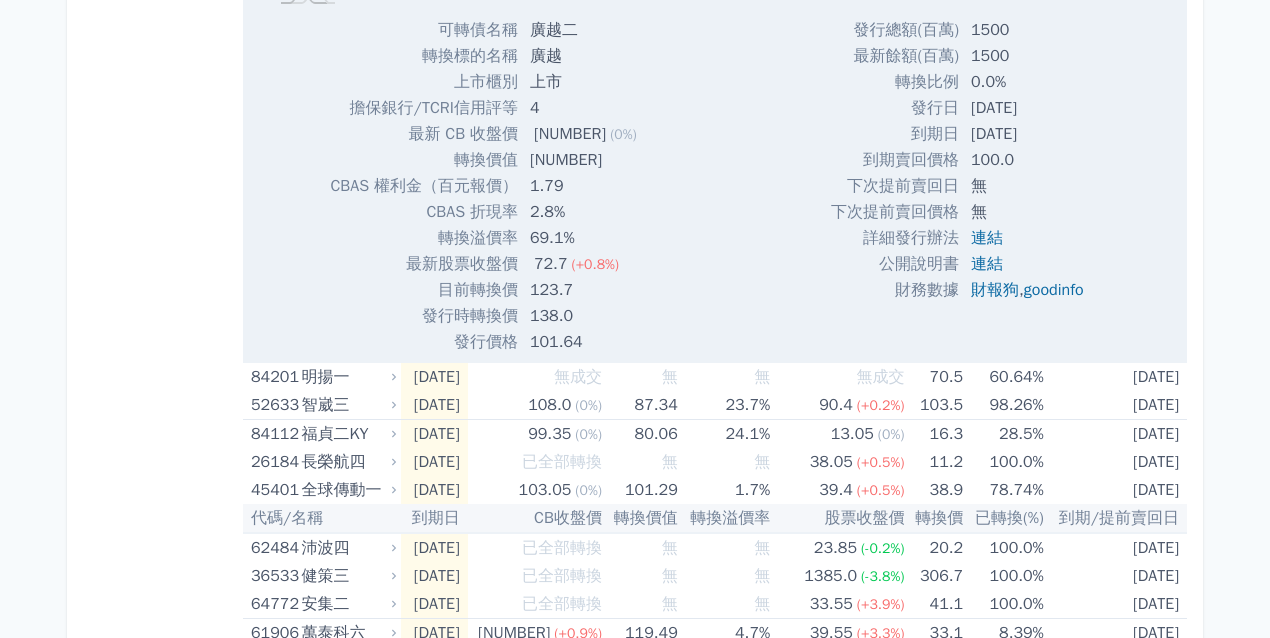 scroll, scrollTop: 1422, scrollLeft: 0, axis: vertical 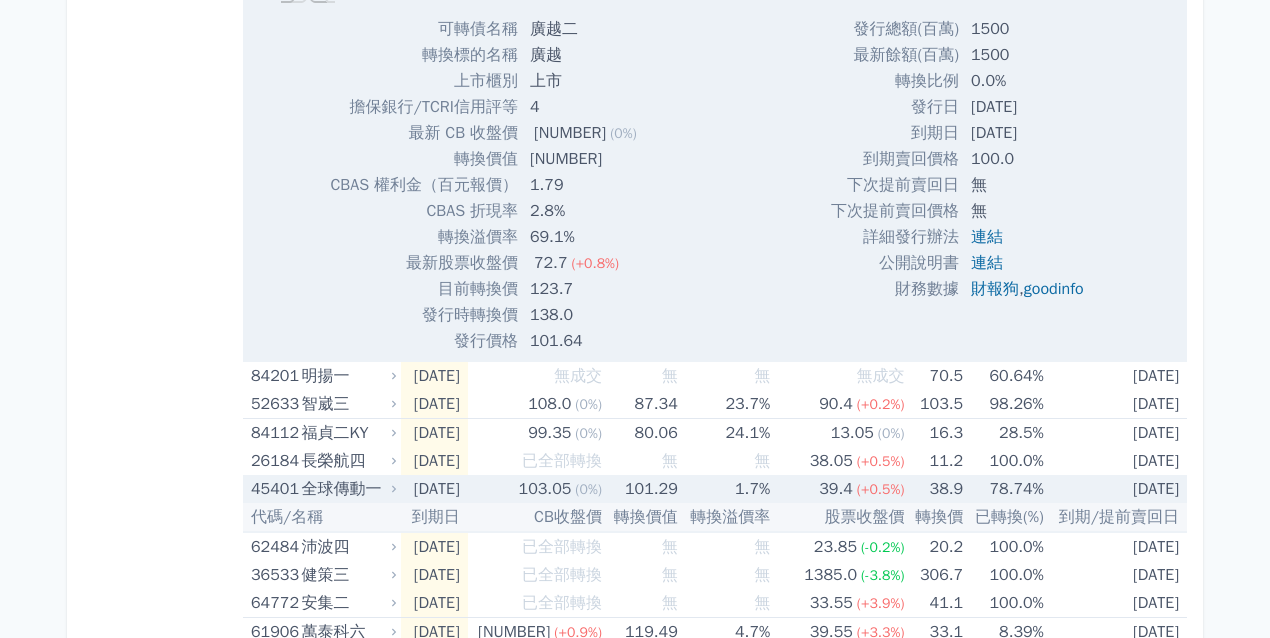 click on "[DATE]" at bounding box center (434, 489) 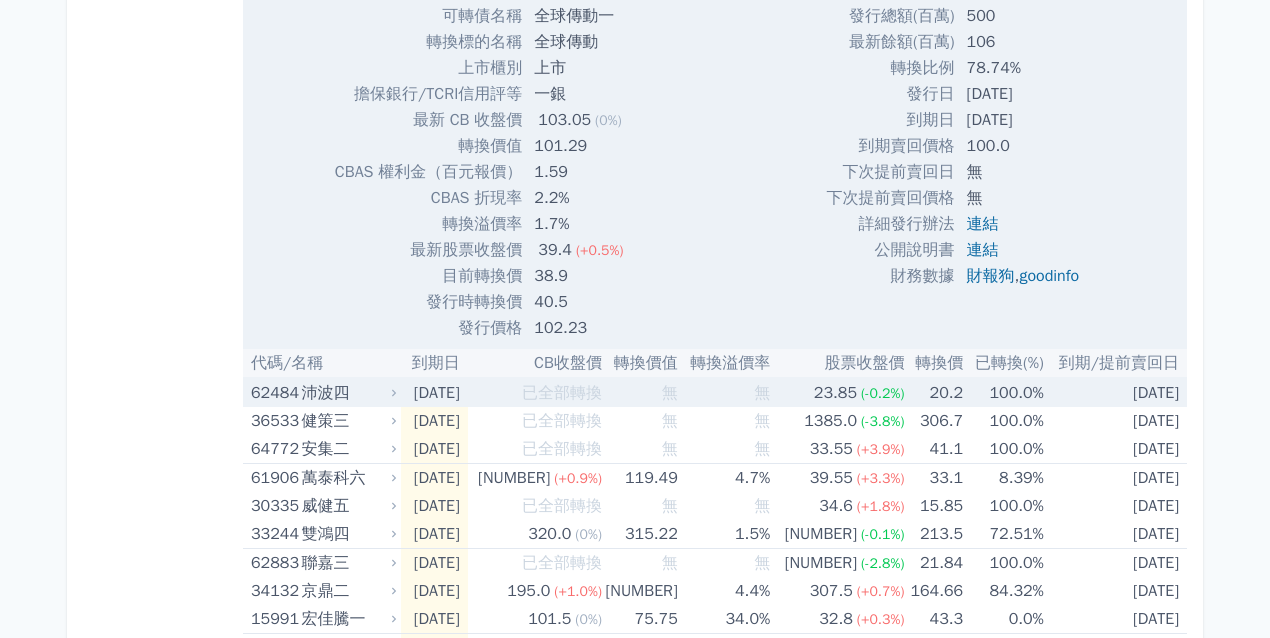 scroll, scrollTop: 2294, scrollLeft: 0, axis: vertical 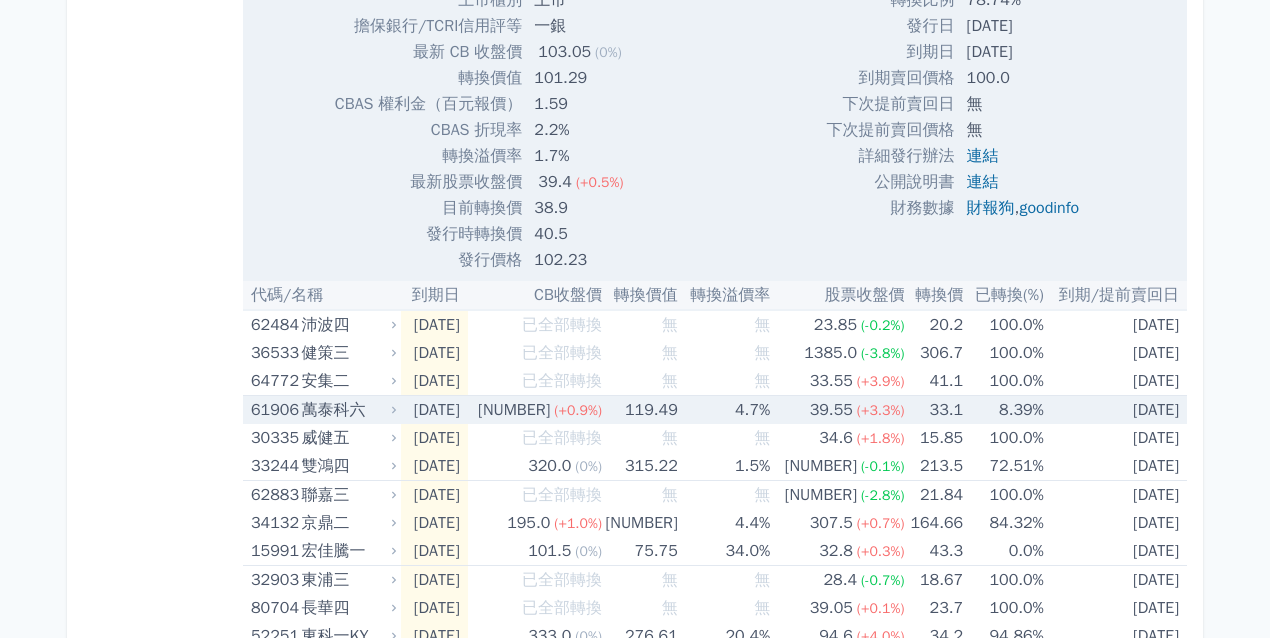 click 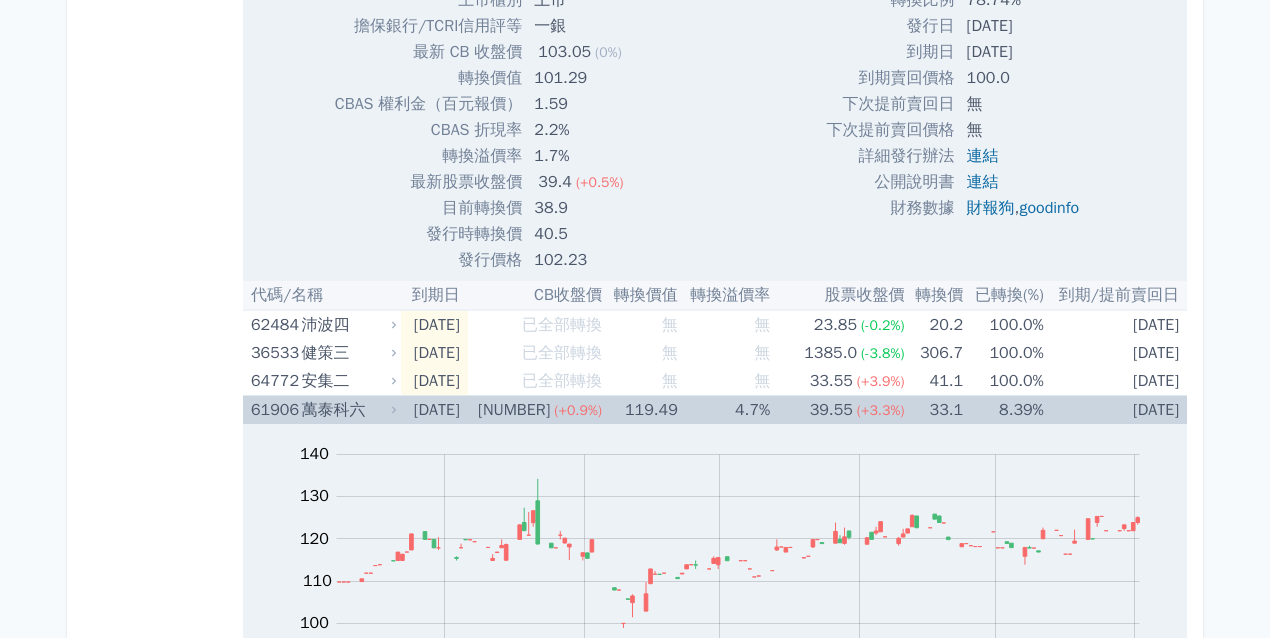 scroll, scrollTop: 2401, scrollLeft: 0, axis: vertical 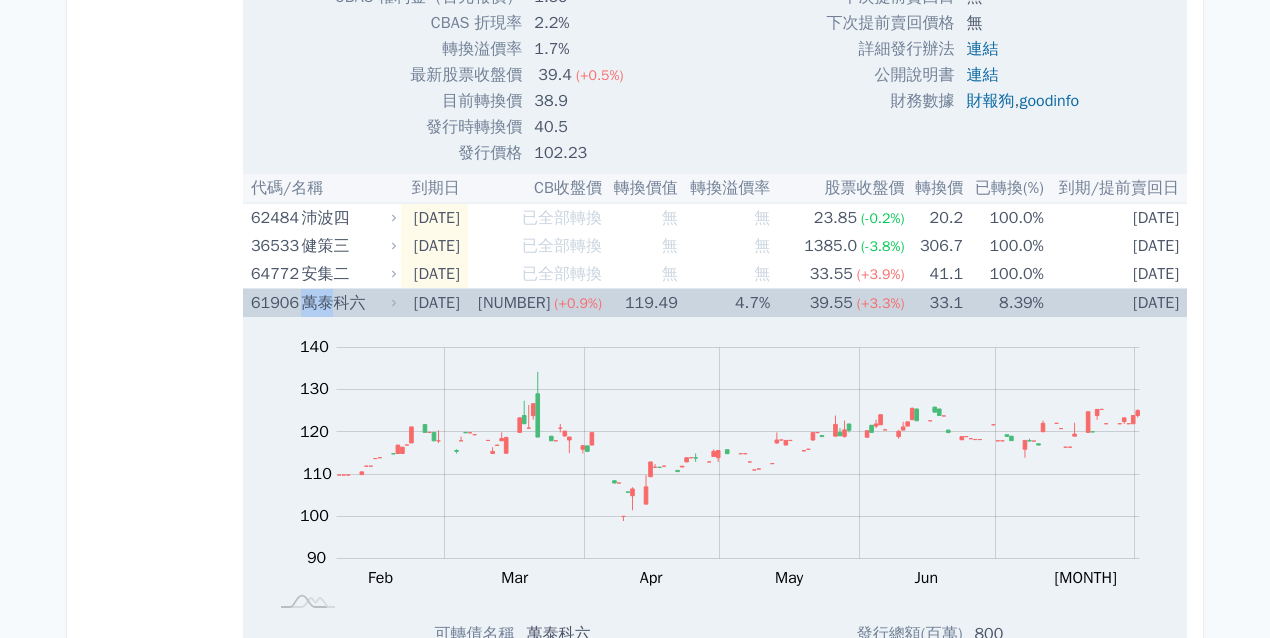 click on "萬泰科六" at bounding box center [346, 303] 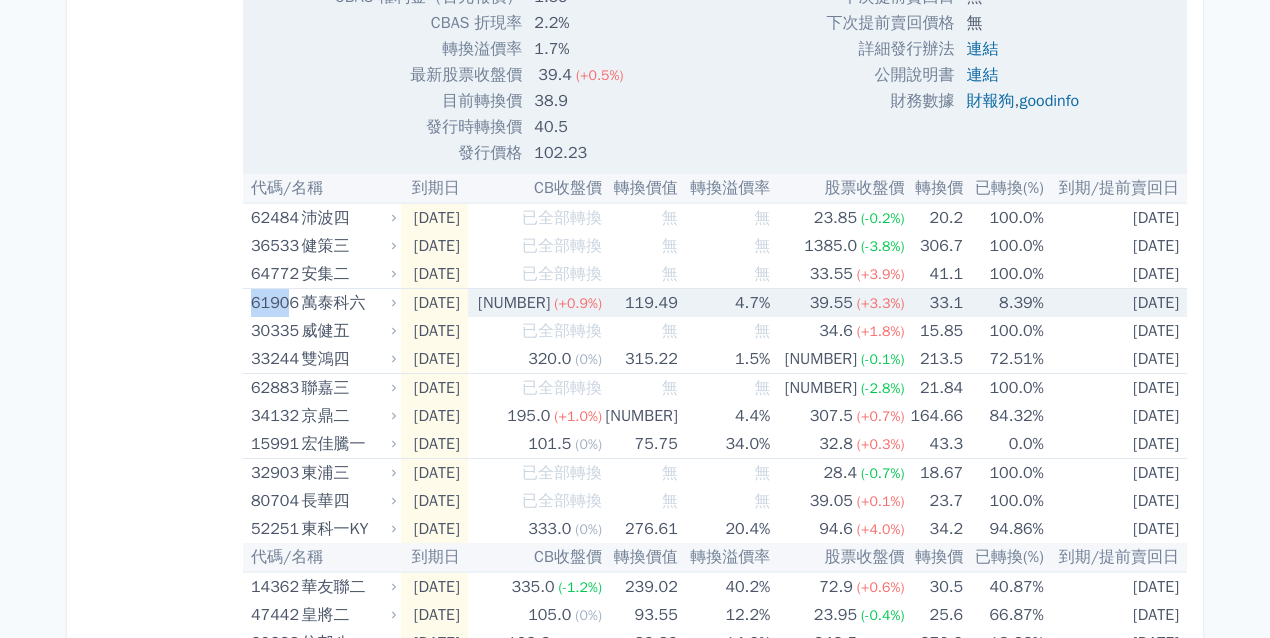 drag, startPoint x: 250, startPoint y: 304, endPoint x: 290, endPoint y: 307, distance: 40.112343 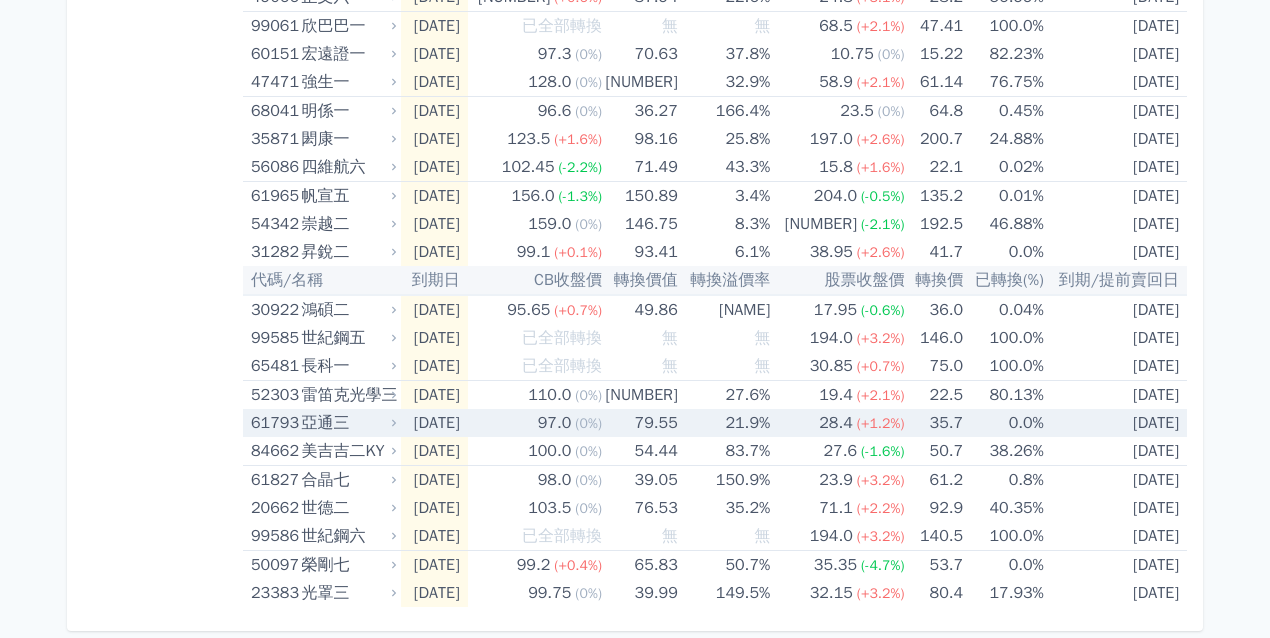 scroll, scrollTop: 4804, scrollLeft: 0, axis: vertical 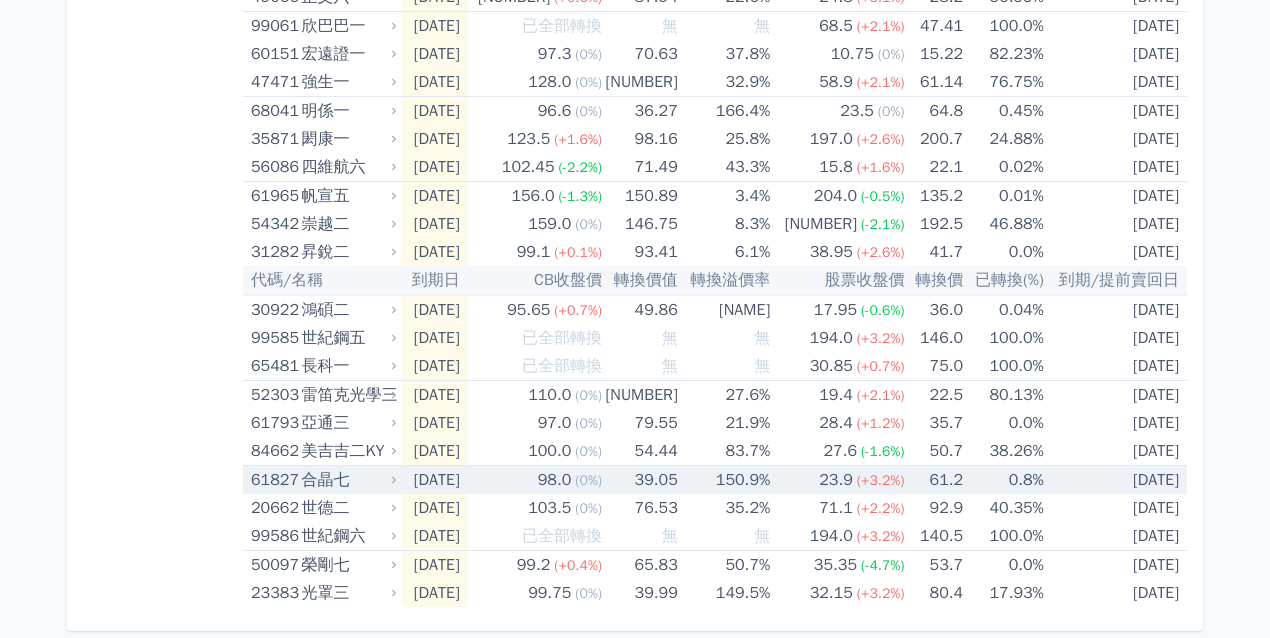 click on "61.2" at bounding box center [933, 480] 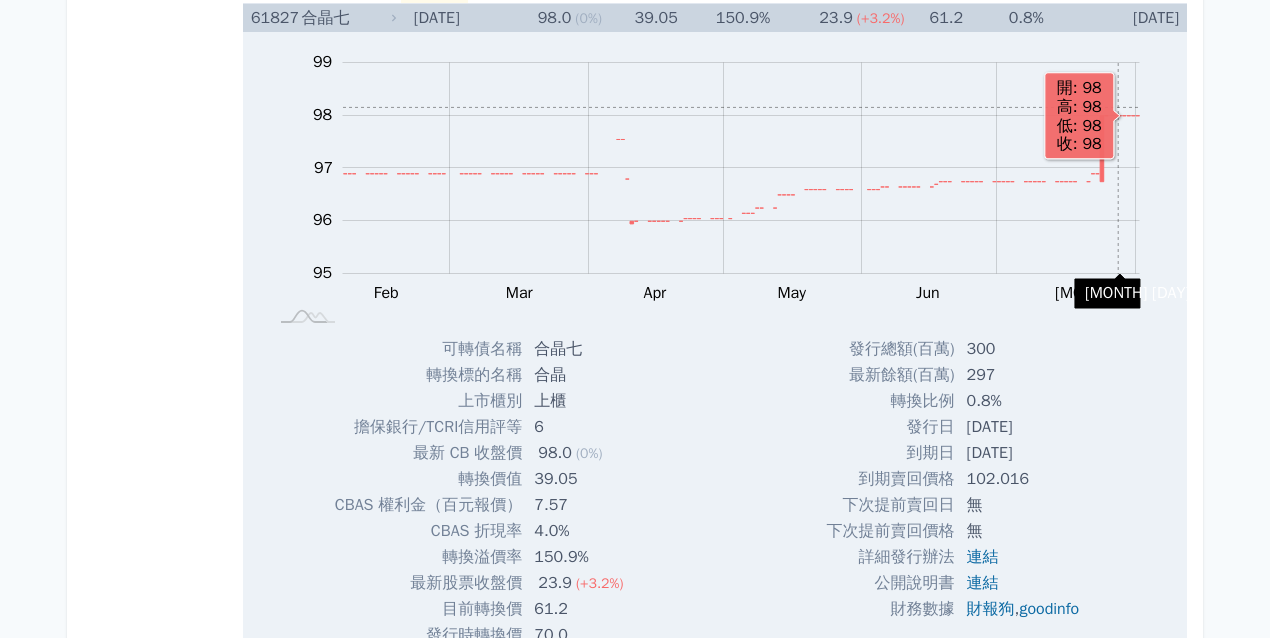 scroll, scrollTop: 5454, scrollLeft: 0, axis: vertical 